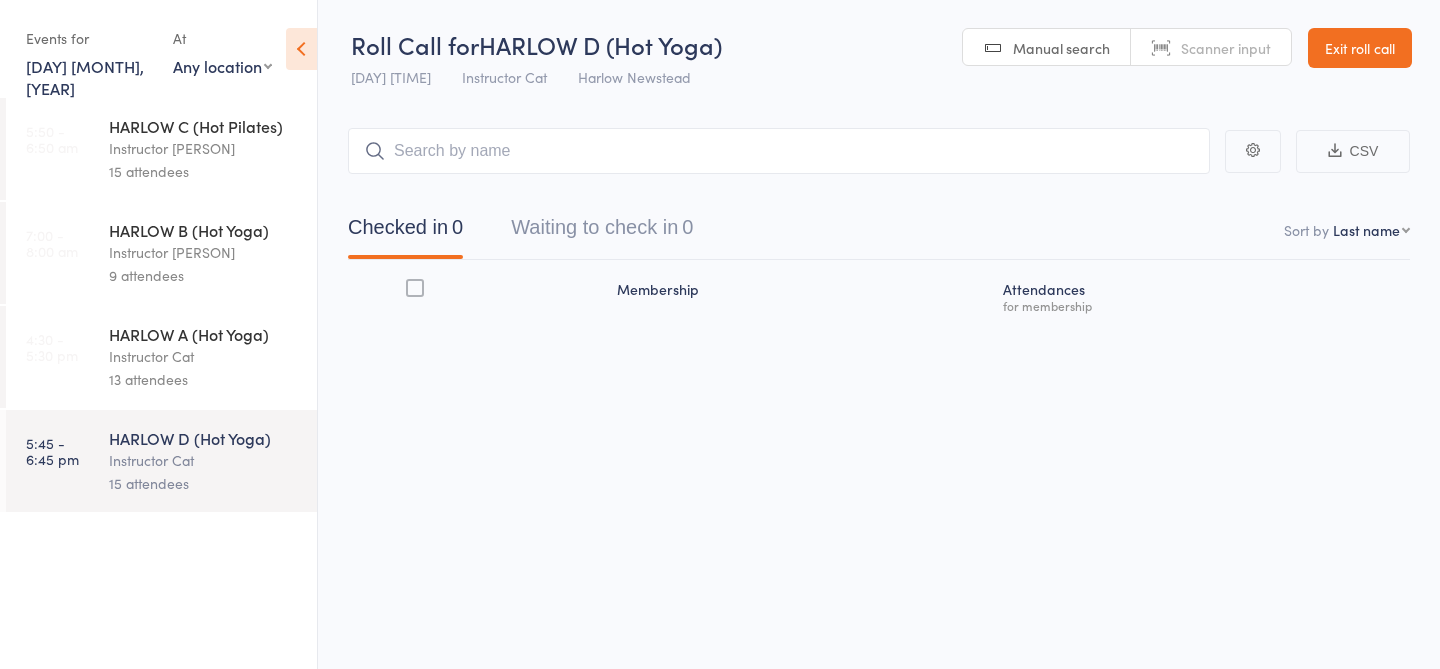 scroll, scrollTop: 0, scrollLeft: 0, axis: both 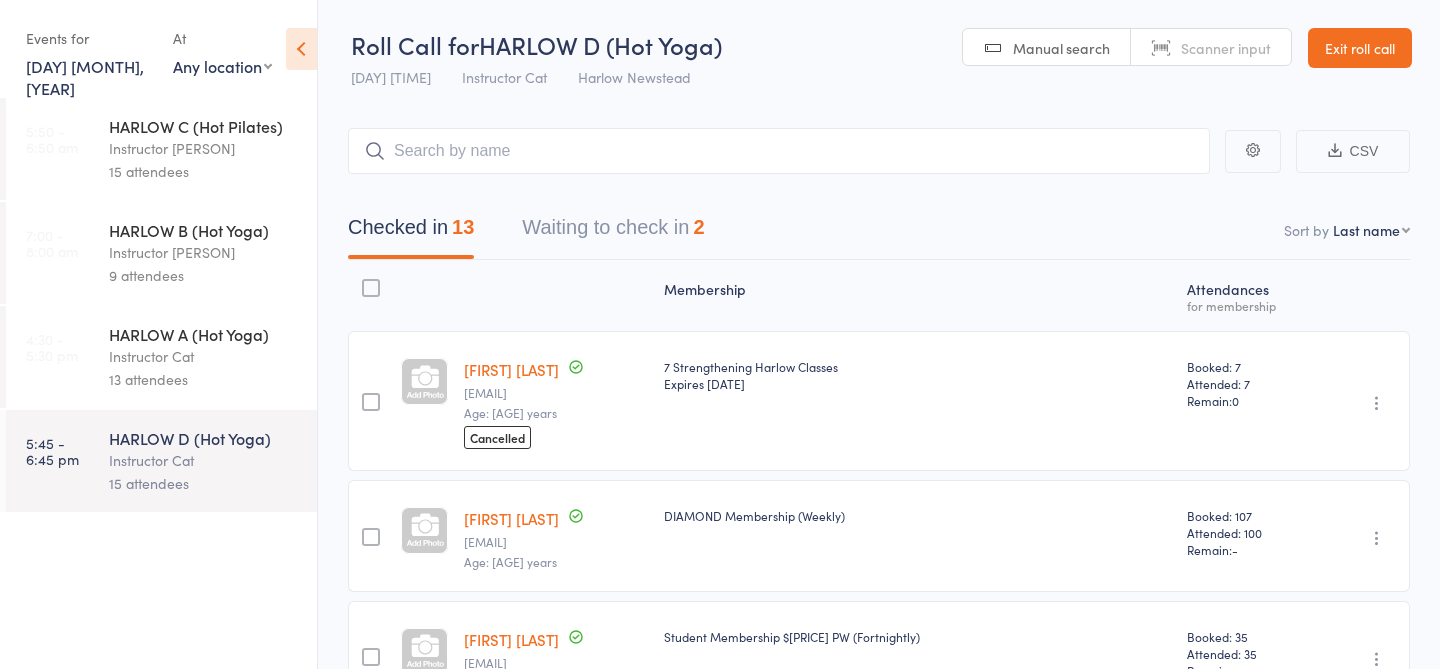 click on "[DAY] [MONTH], [YEAR]" at bounding box center (85, 77) 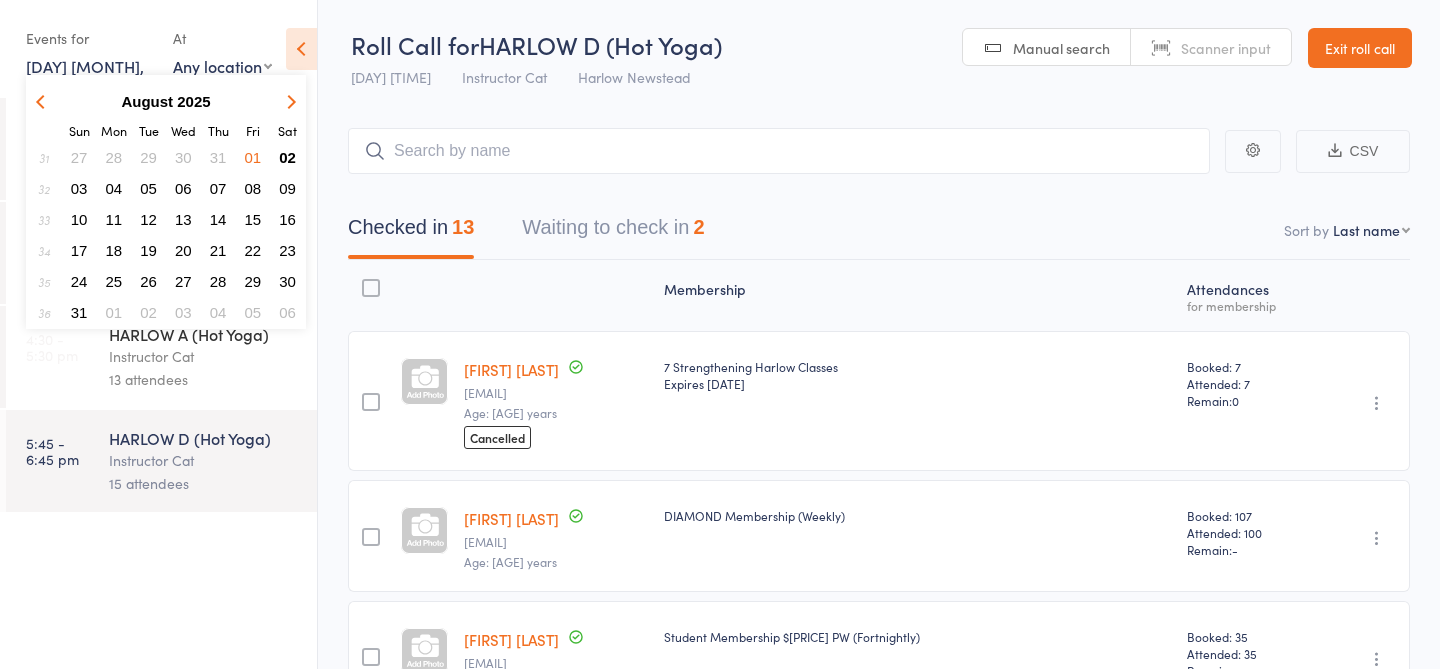 click on "02" at bounding box center [287, 157] 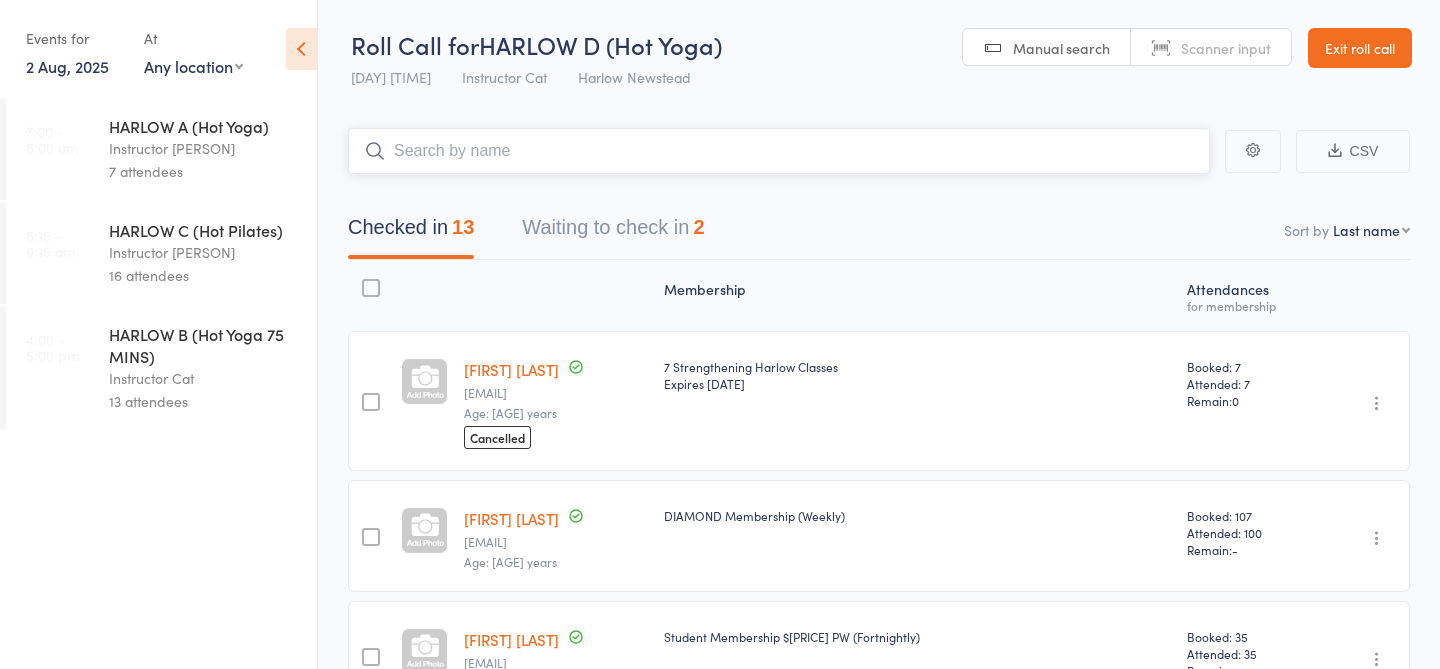 click at bounding box center (779, 151) 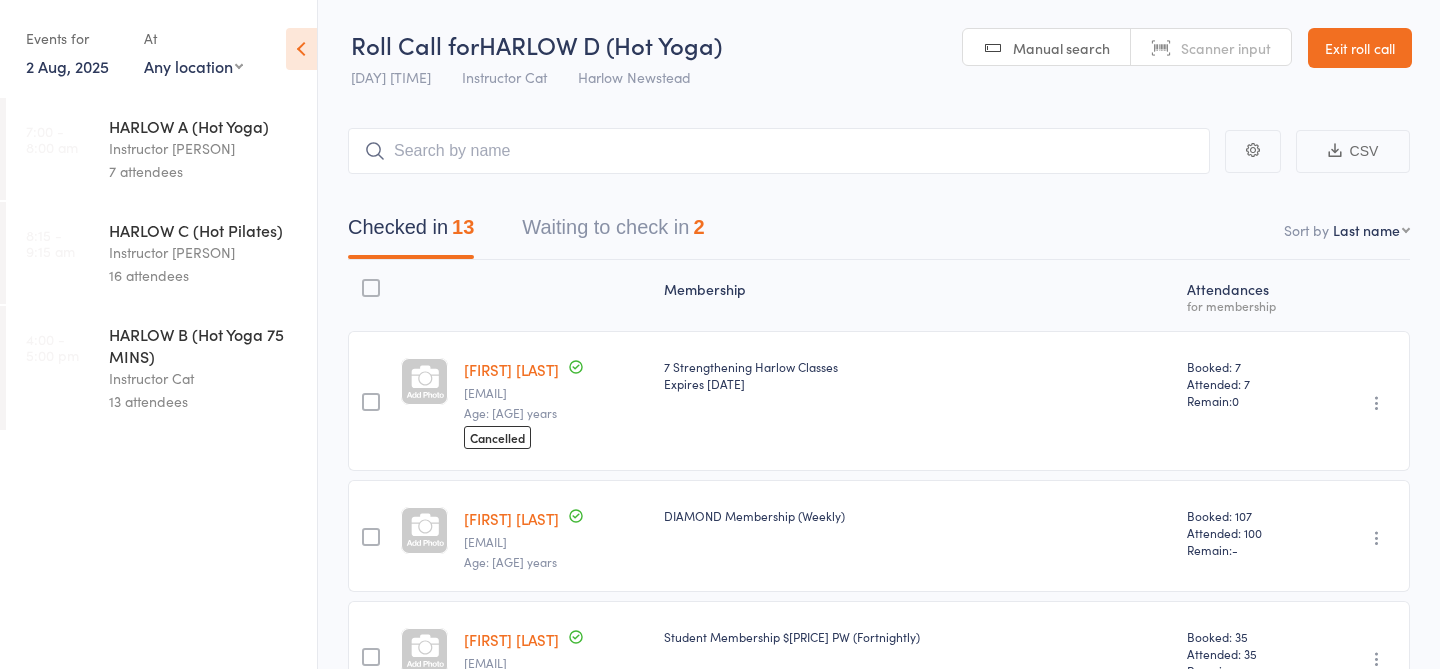 click on "Manual search" at bounding box center (1047, 48) 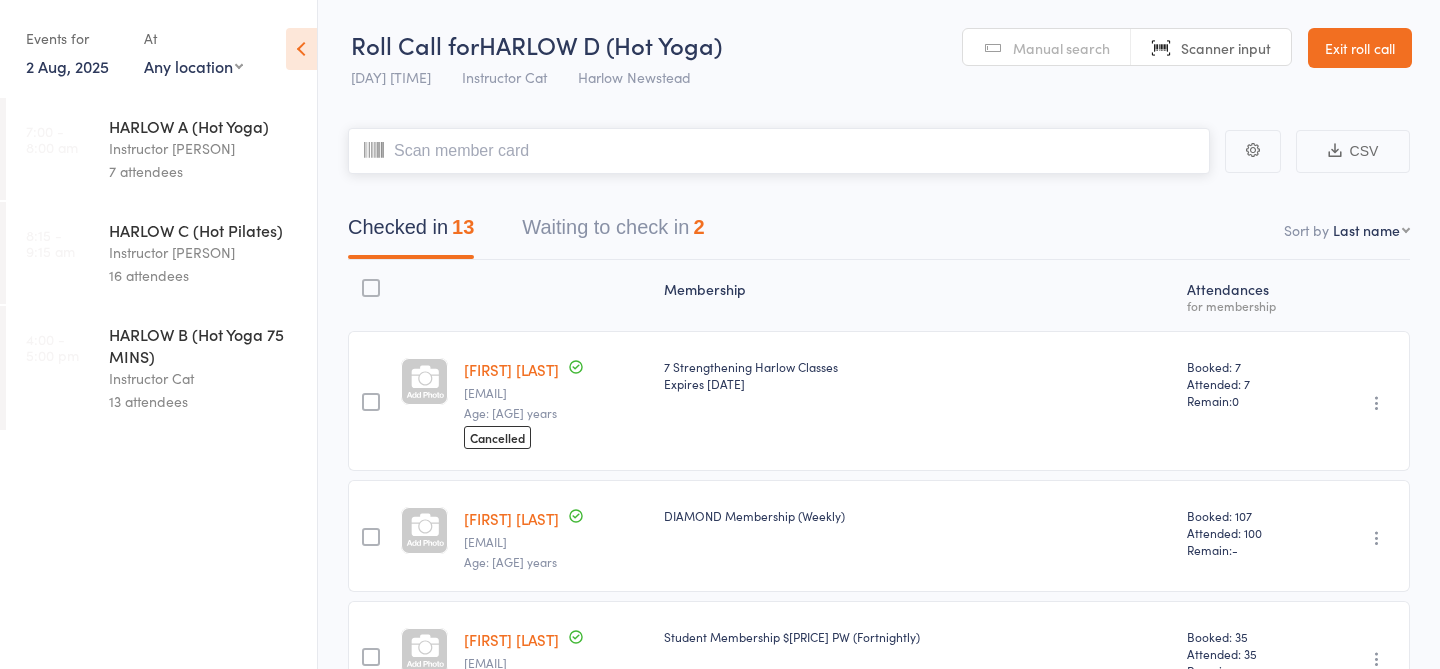 click at bounding box center [779, 151] 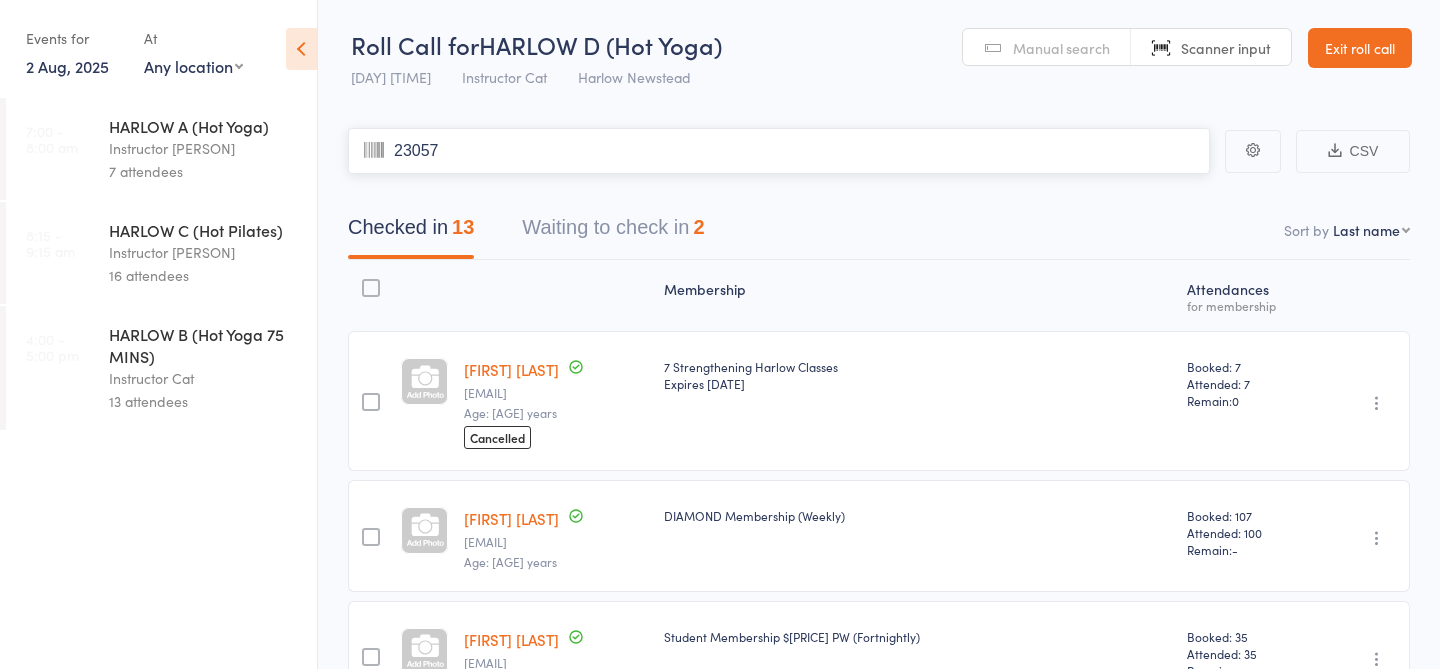 type on "23057" 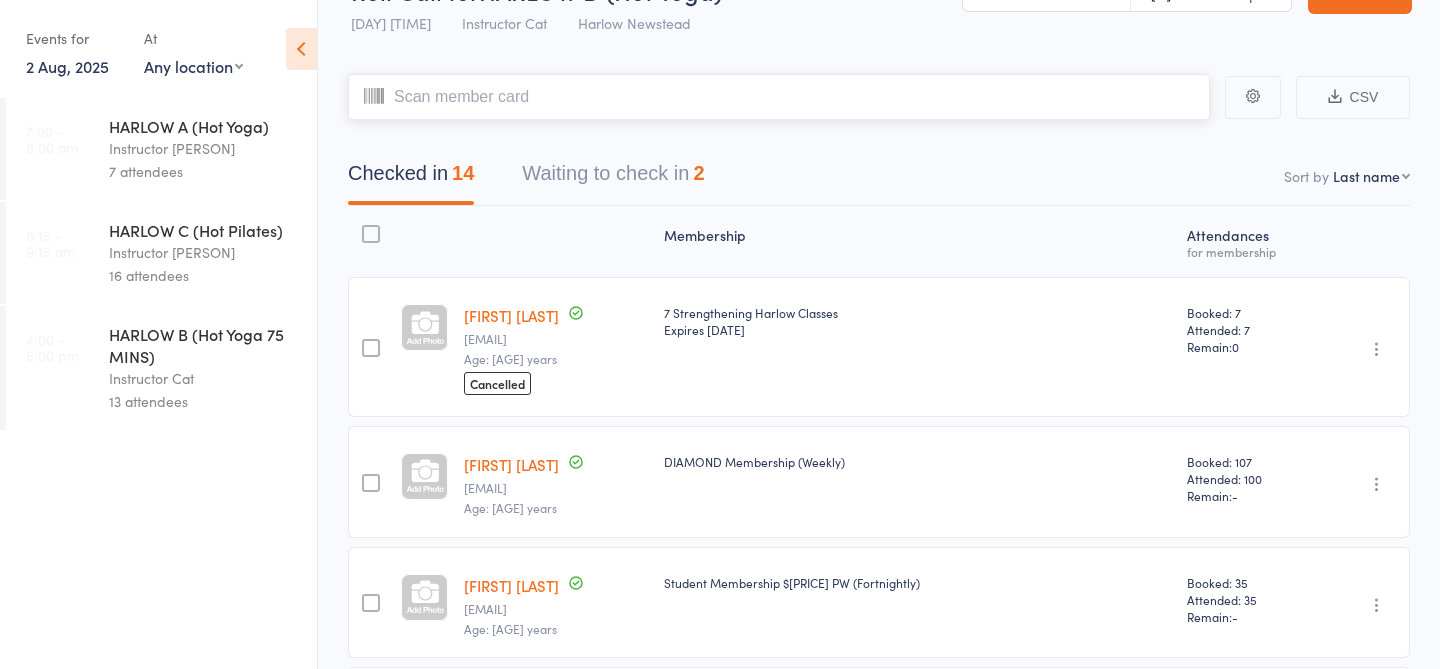 scroll, scrollTop: 0, scrollLeft: 0, axis: both 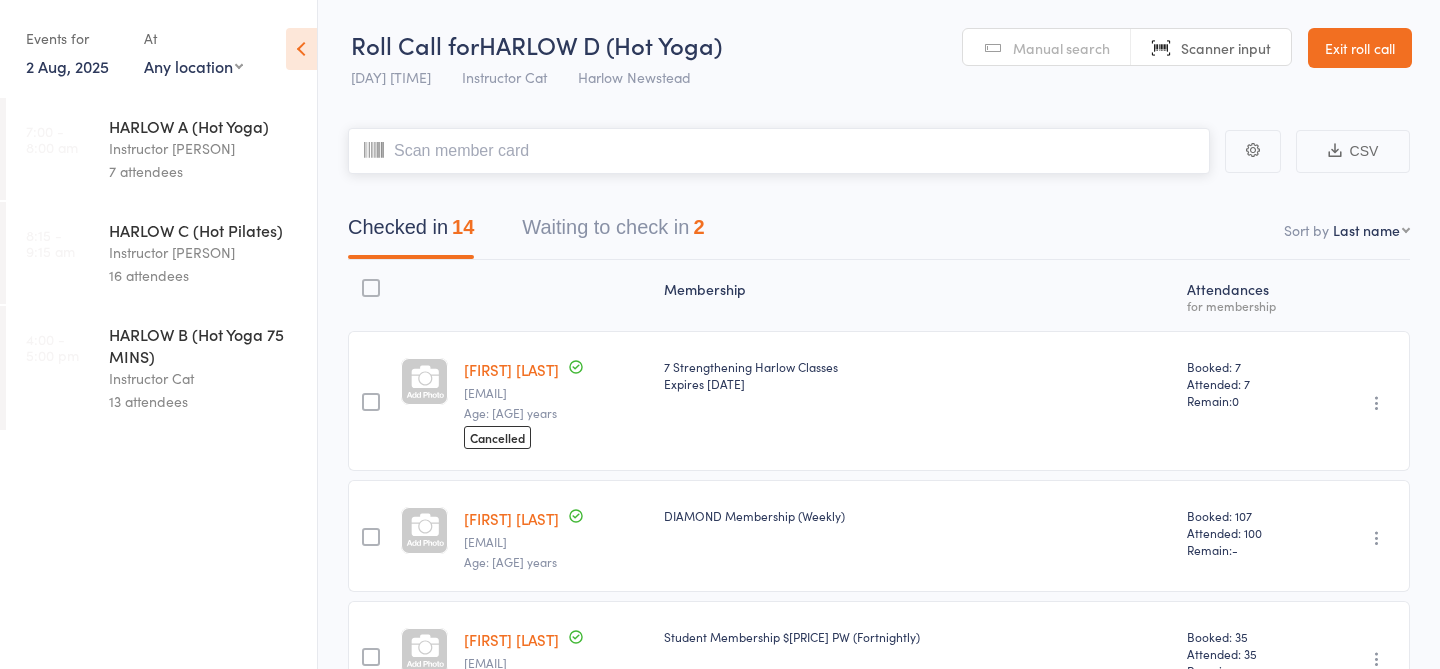 click at bounding box center [779, 151] 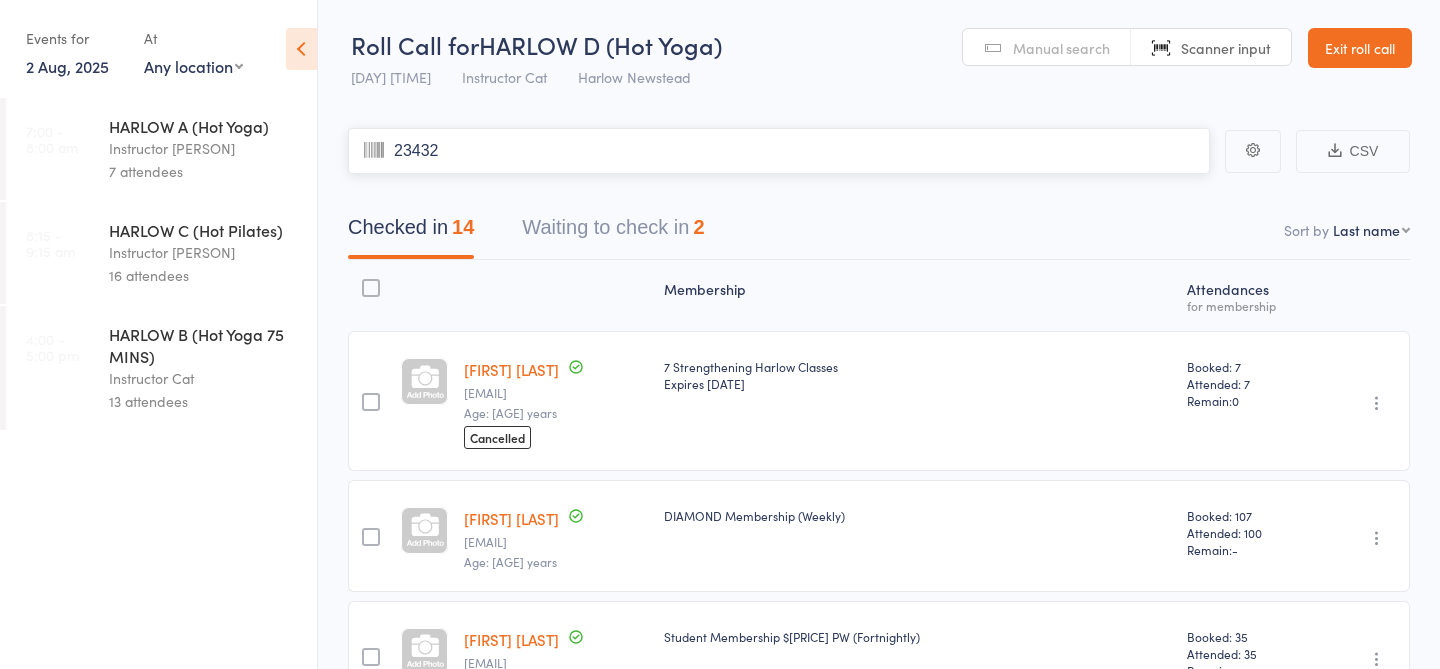 type on "23432" 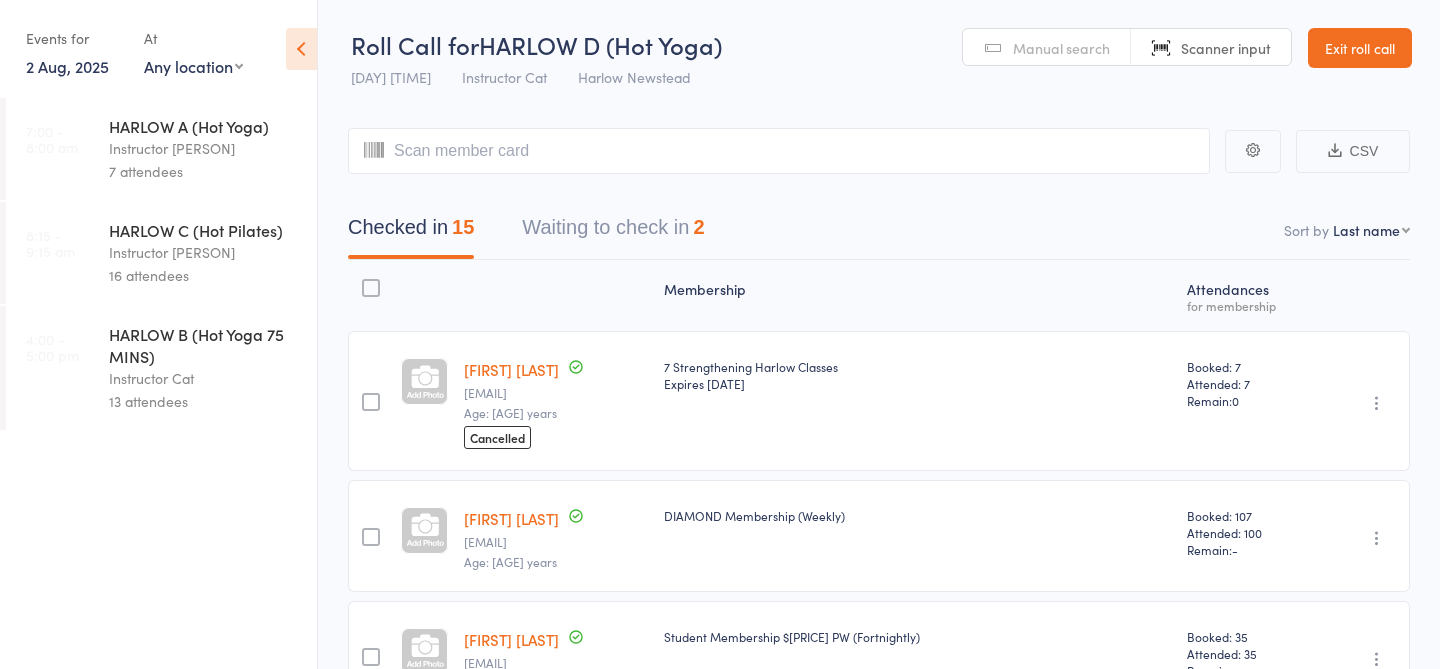click on "Instructor [PERSON]" at bounding box center [204, 148] 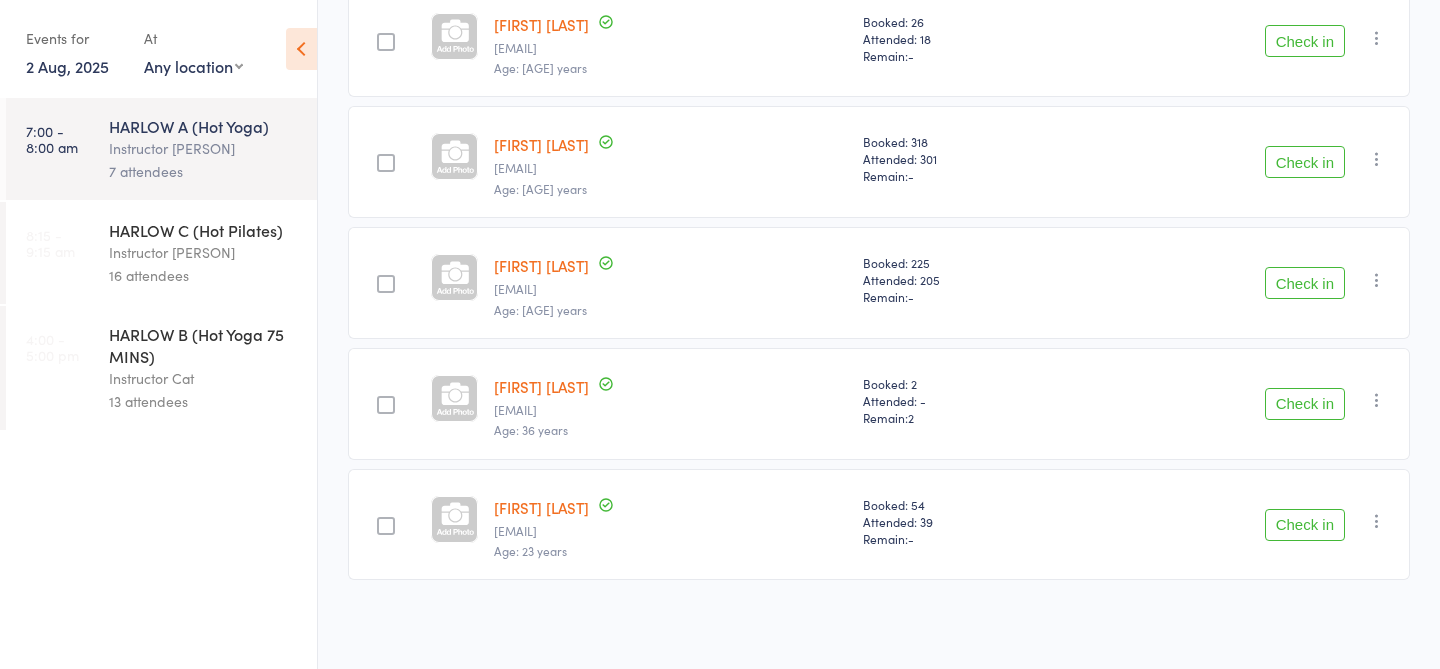 scroll, scrollTop: 0, scrollLeft: 0, axis: both 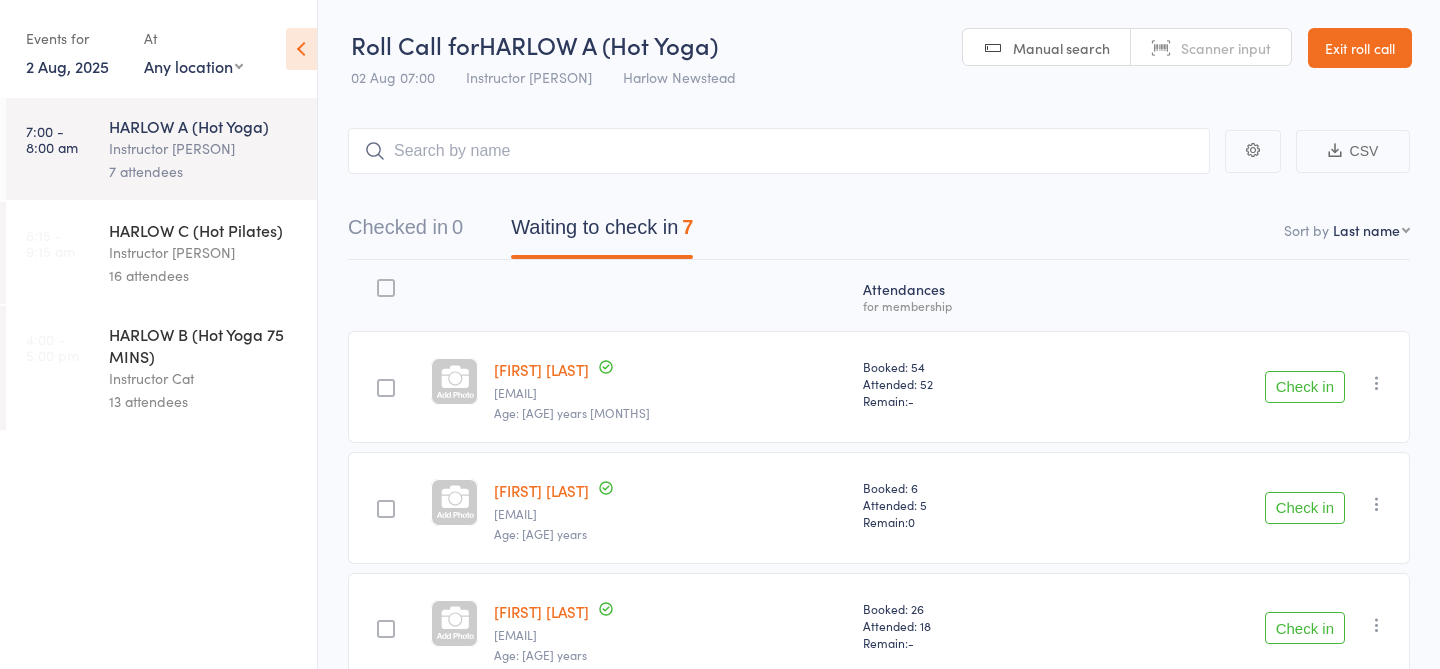 click on "Instructor [PERSON]" at bounding box center (204, 252) 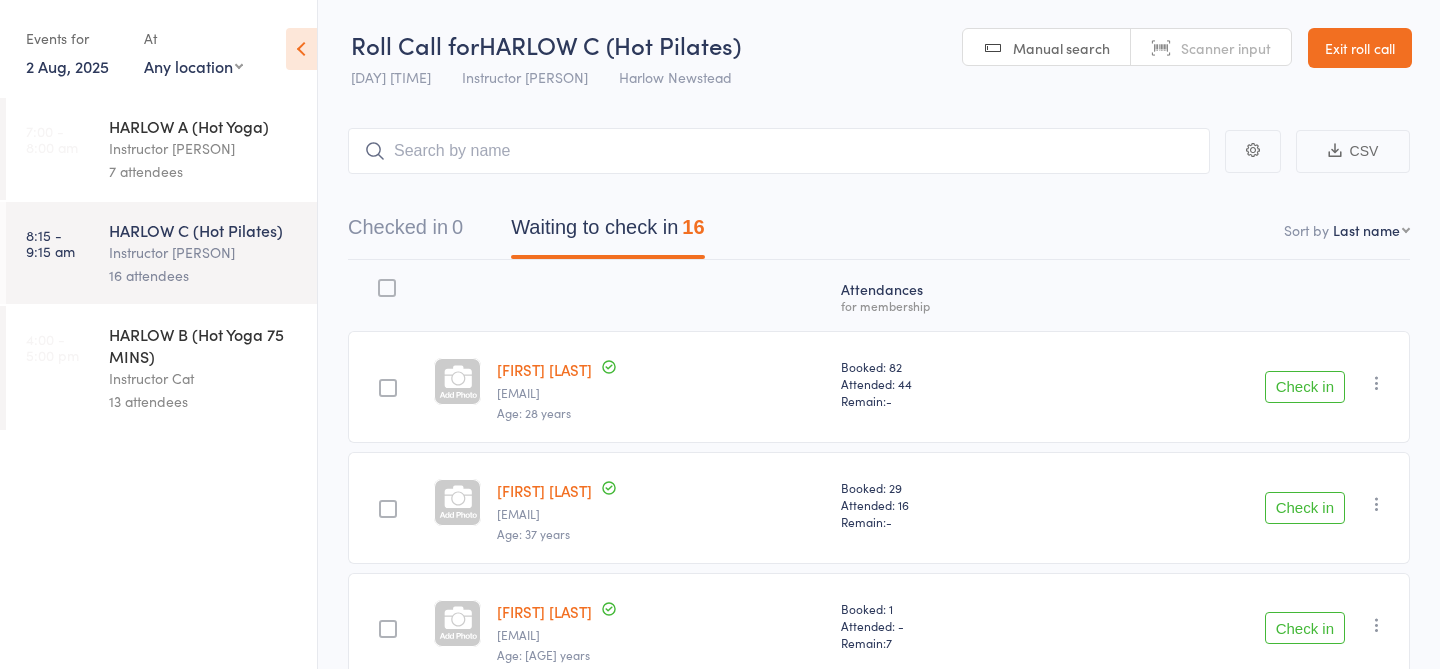 click on "HARLOW A (Hot Yoga)" at bounding box center [204, 126] 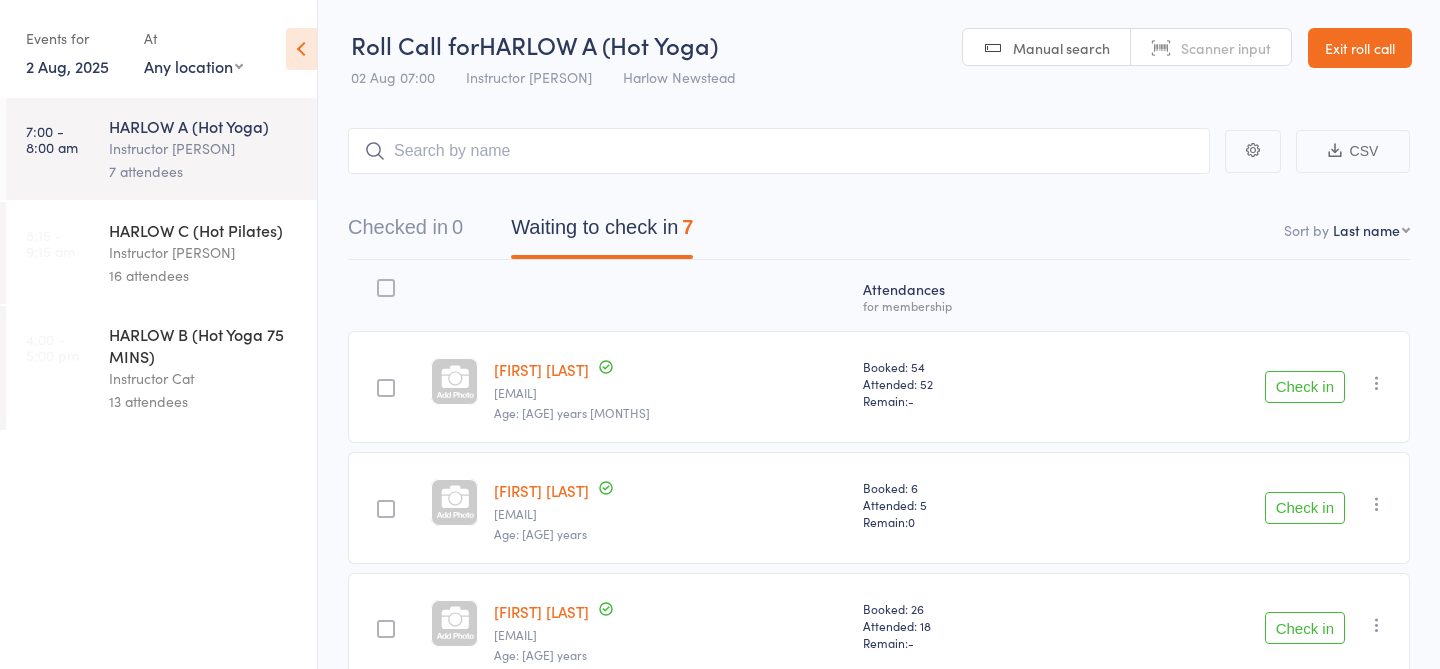click on "Manual search" at bounding box center [1061, 48] 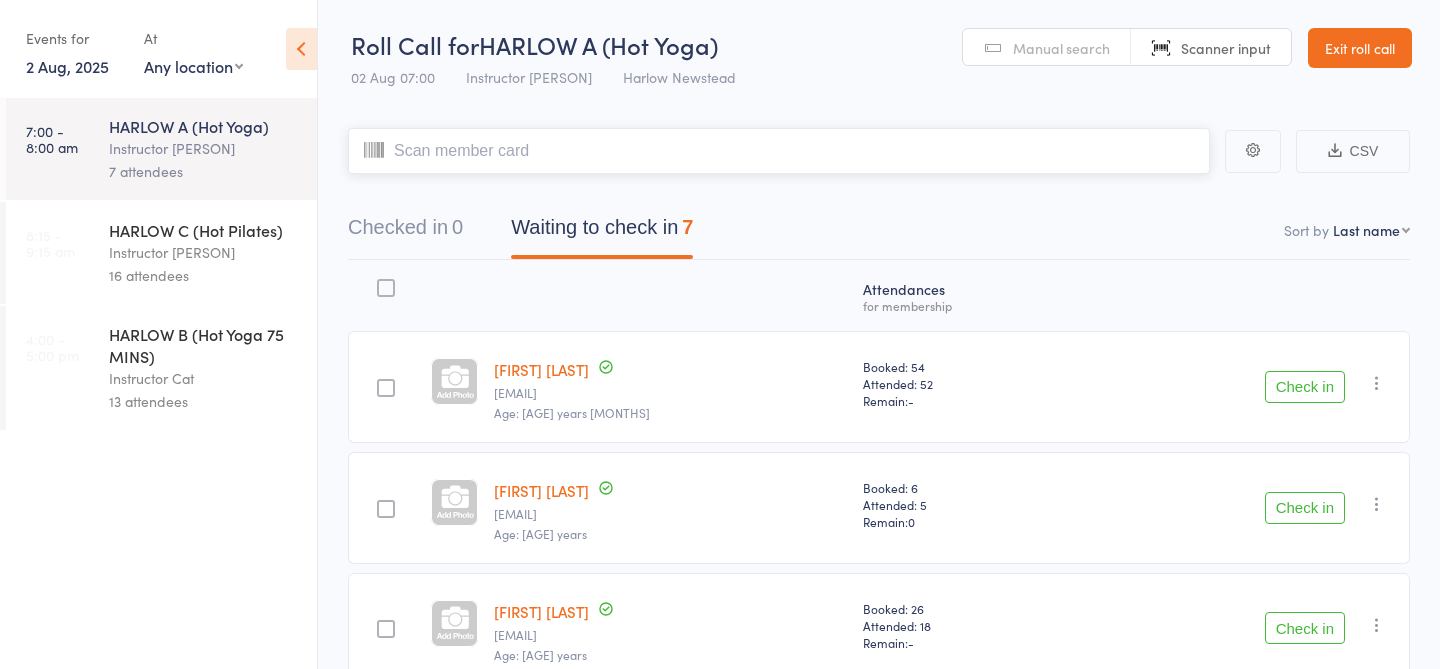 click at bounding box center [779, 151] 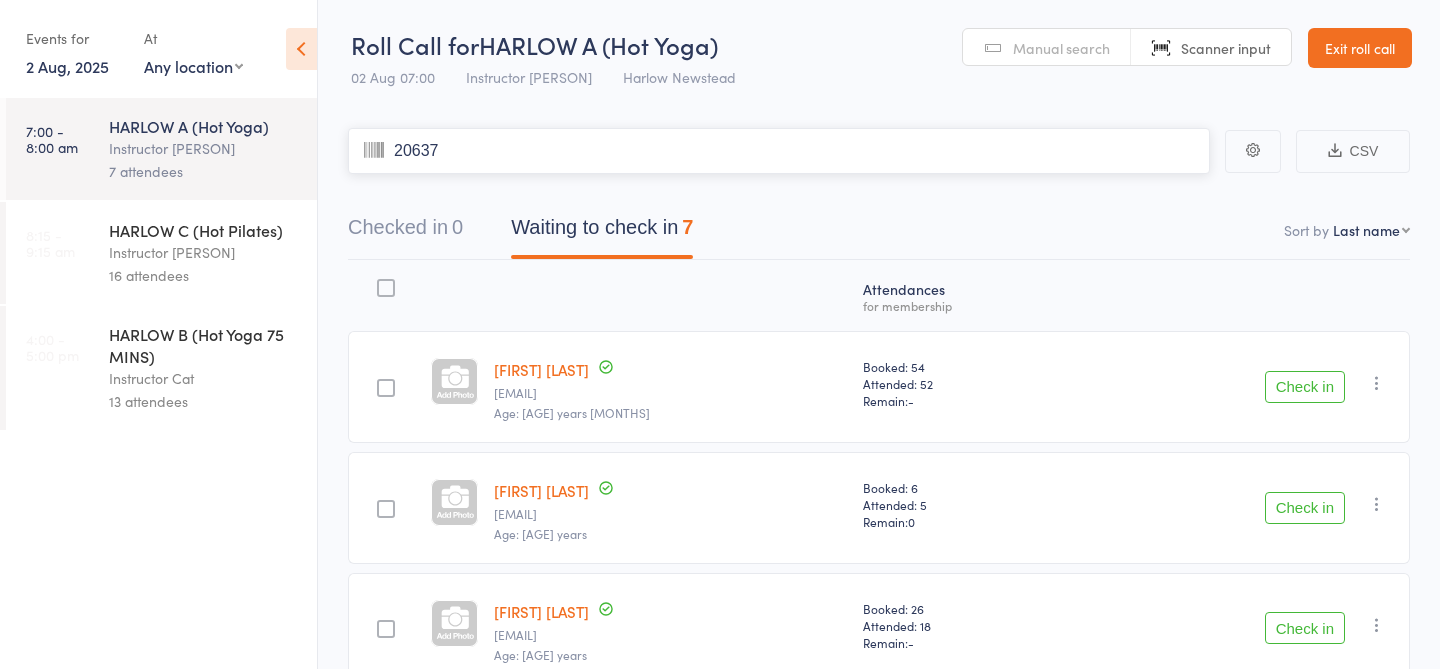 type on "20637" 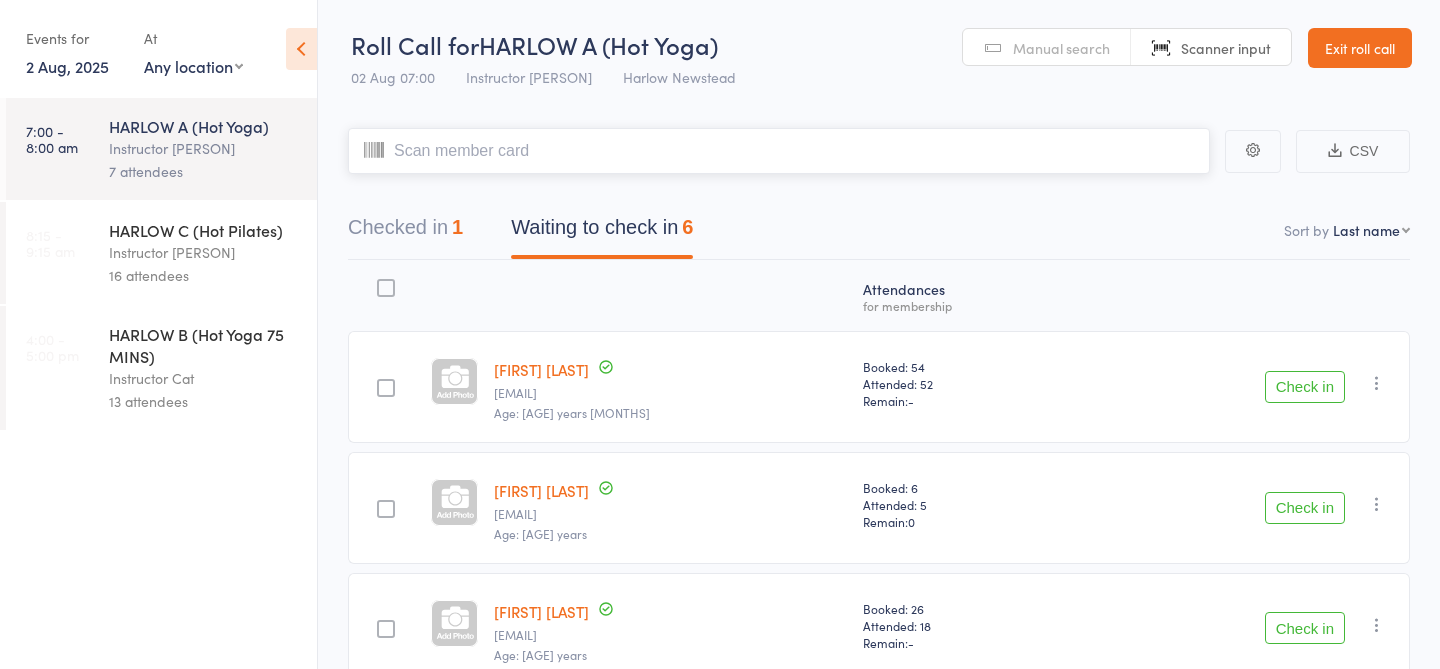 click at bounding box center (779, 151) 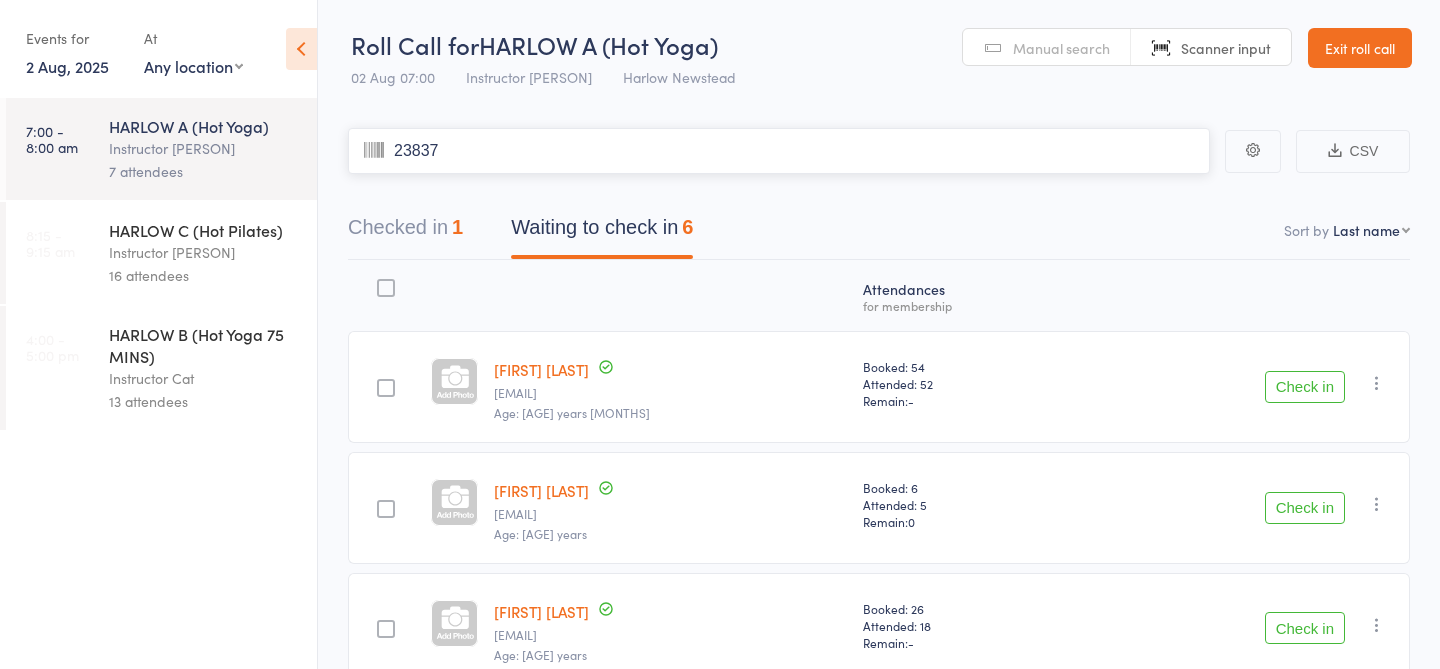 type on "23837" 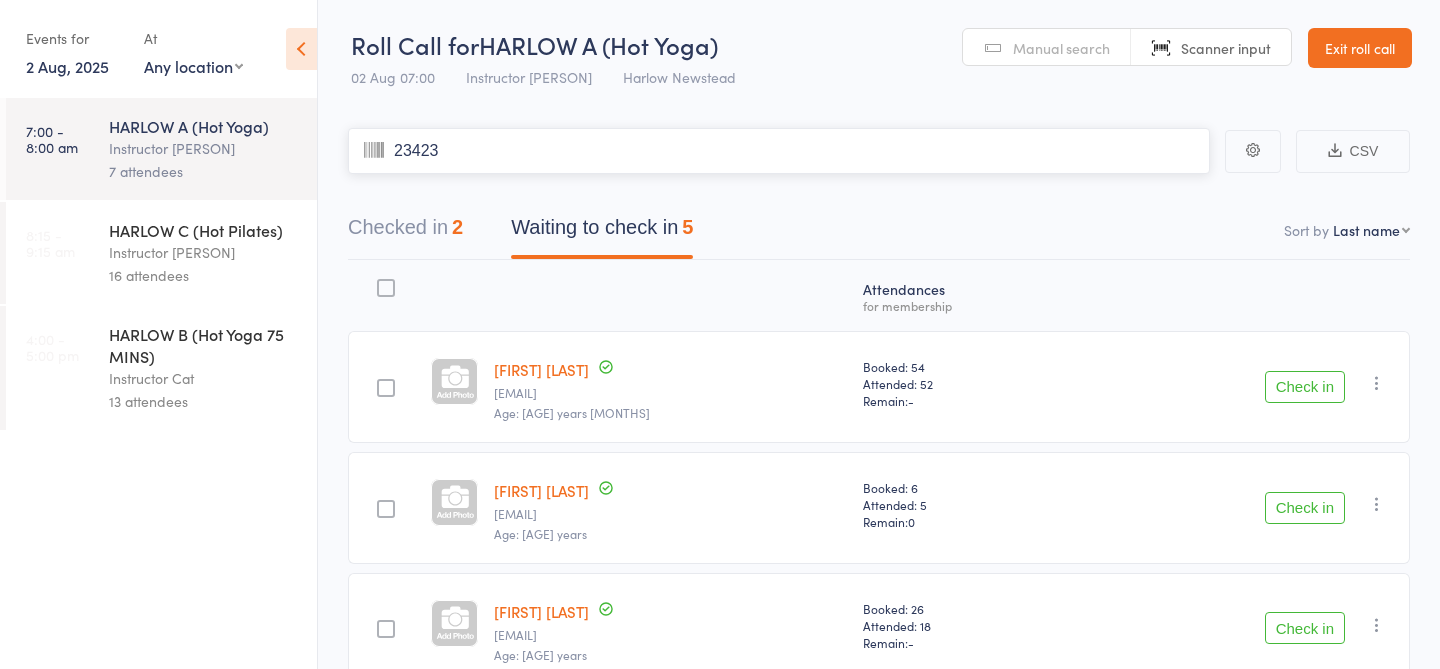 type on "23423" 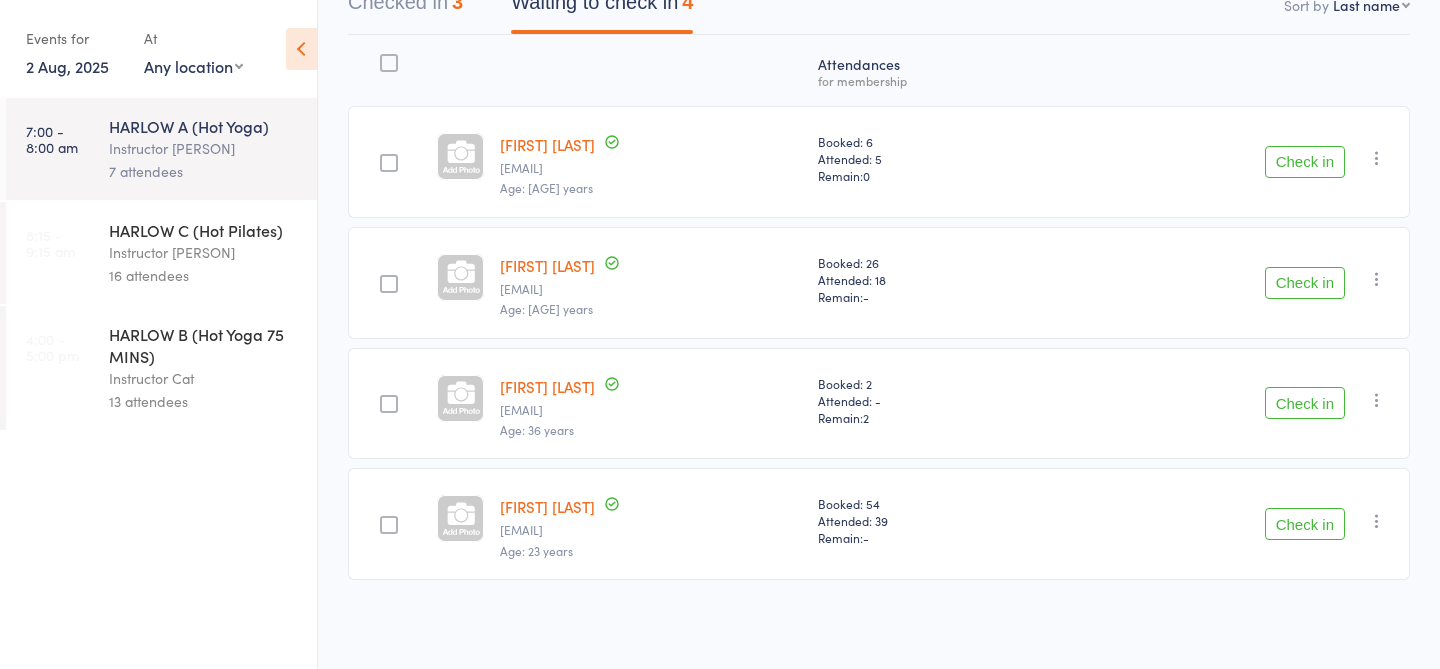 scroll, scrollTop: 0, scrollLeft: 0, axis: both 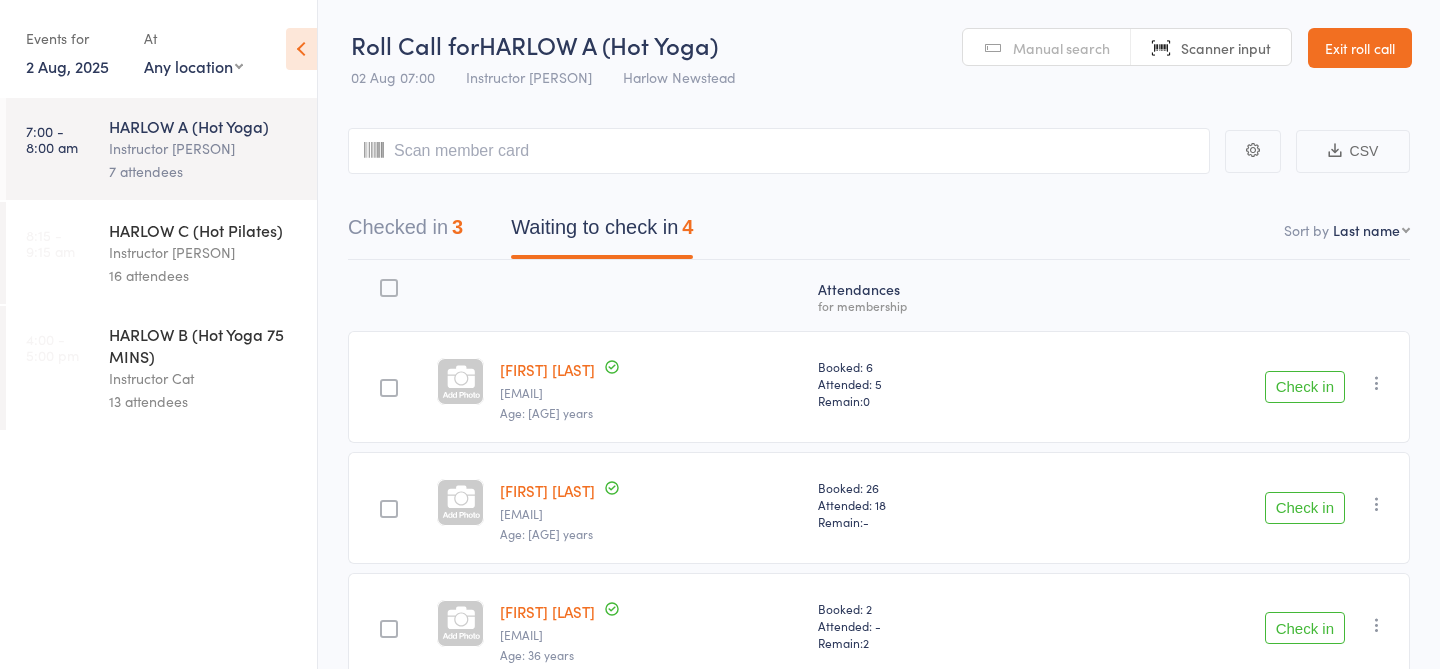 click on "HARLOW C (Hot Pilates)" at bounding box center (204, 230) 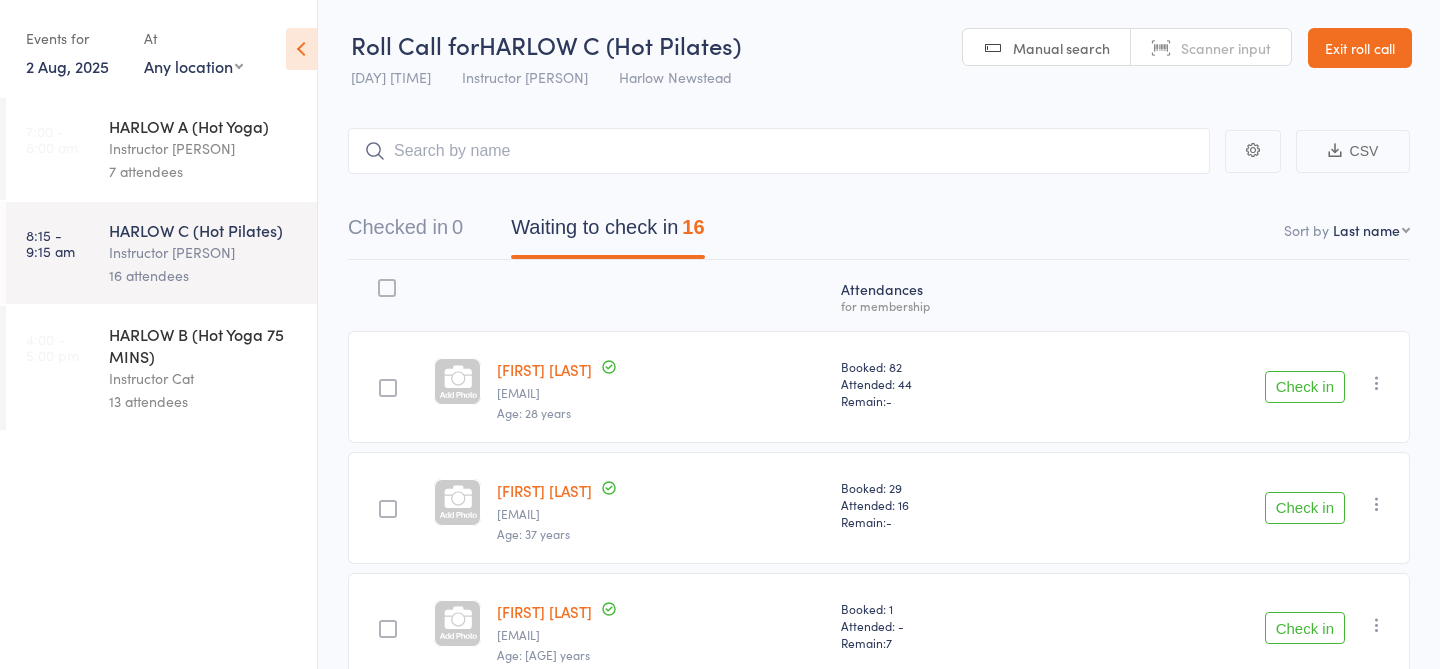 click on "Instructor Cat" at bounding box center (204, 378) 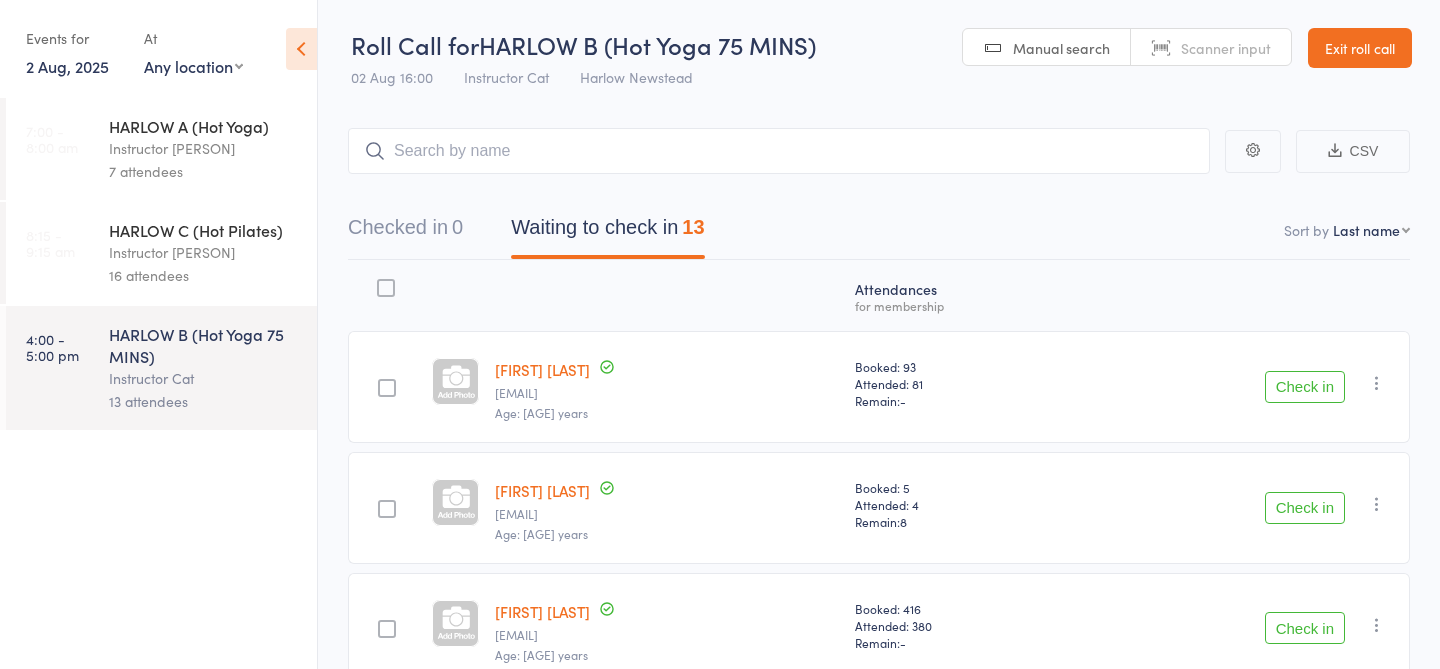 click on "Instructor [PERSON]" at bounding box center (204, 148) 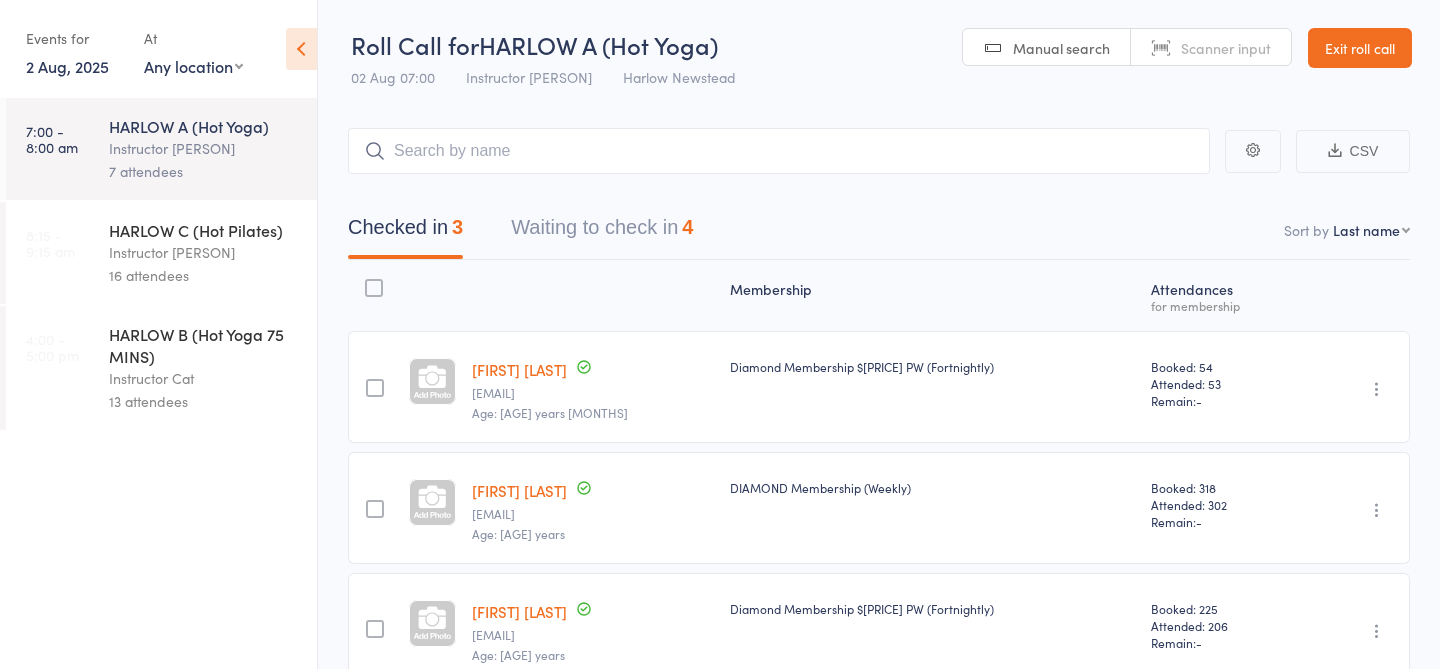 click on "Manual search" at bounding box center (1061, 48) 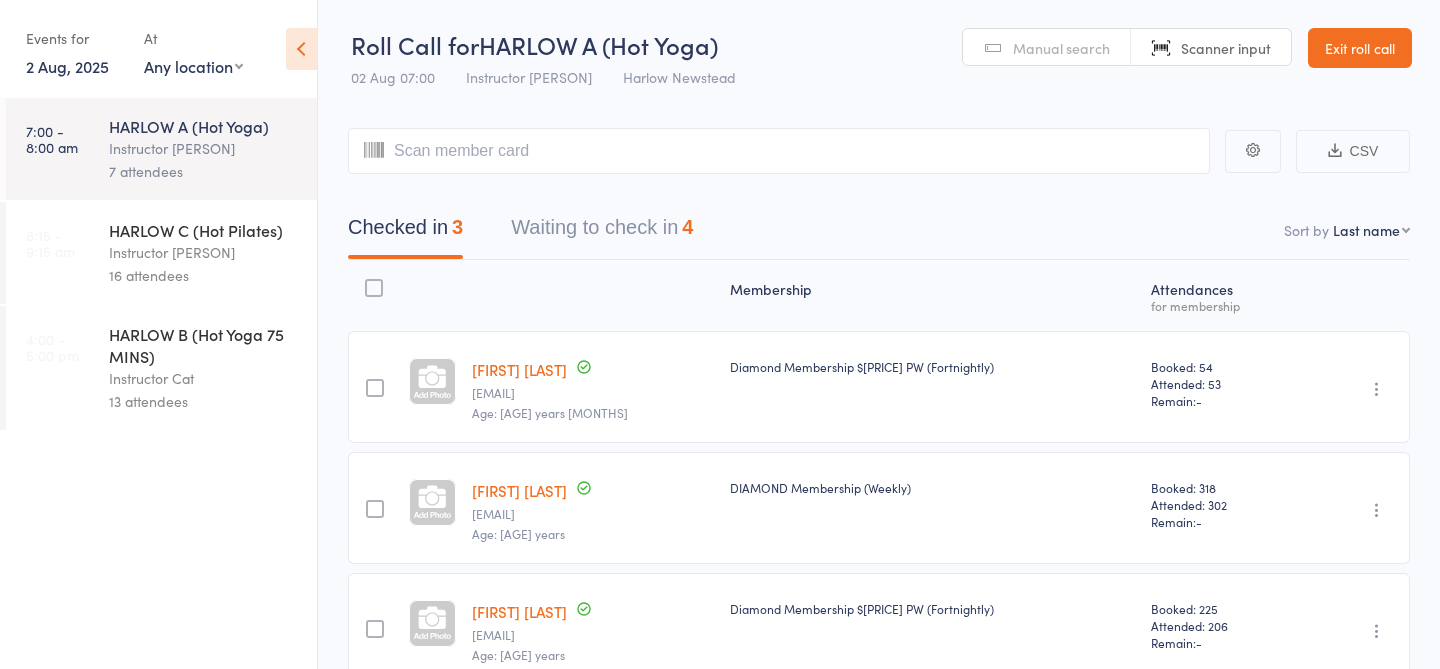 click on "Scanner input" at bounding box center [1226, 48] 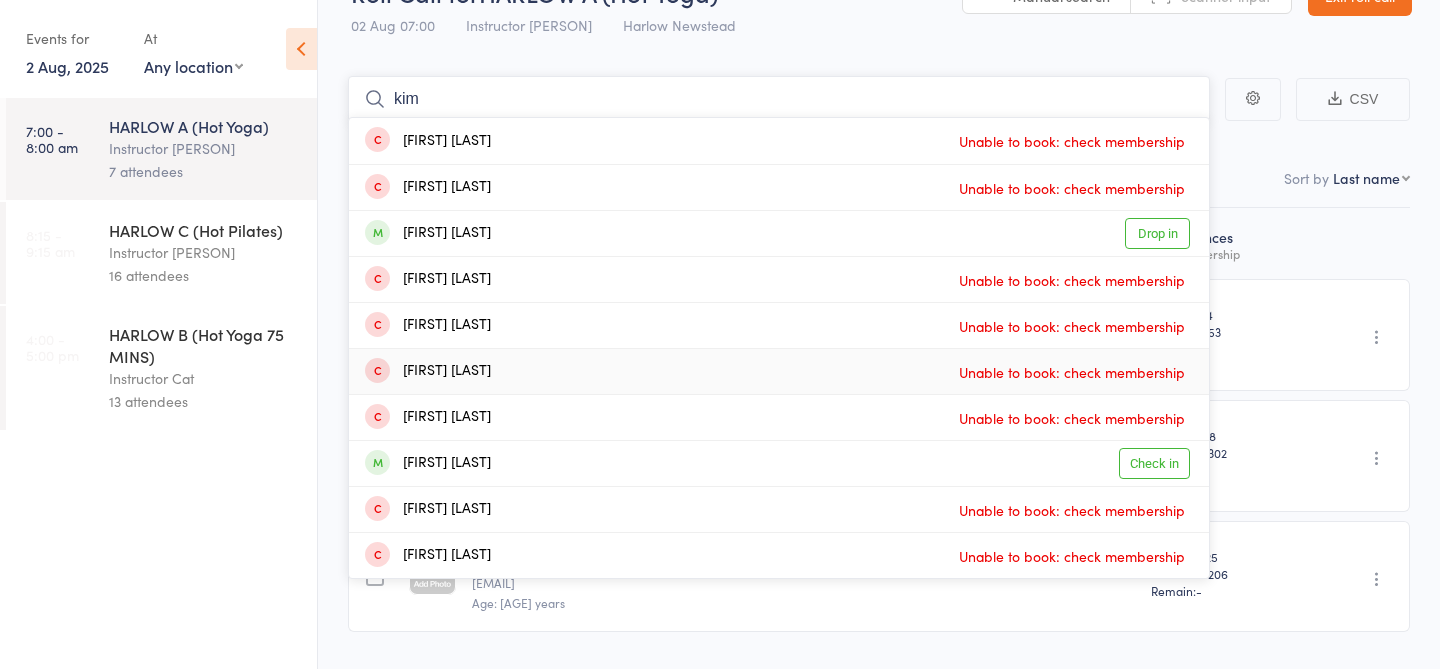 scroll, scrollTop: 55, scrollLeft: 0, axis: vertical 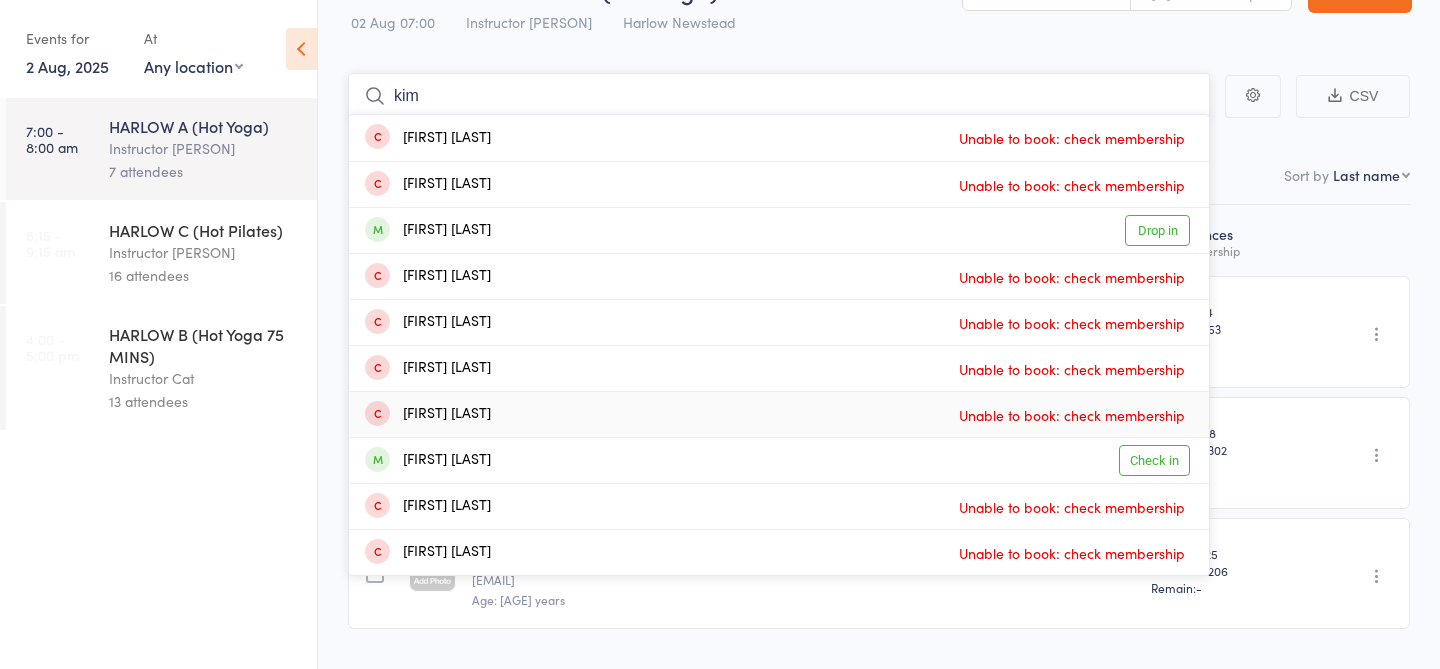 click on "Checked in  3 Waiting to check in  4" at bounding box center (879, 177) 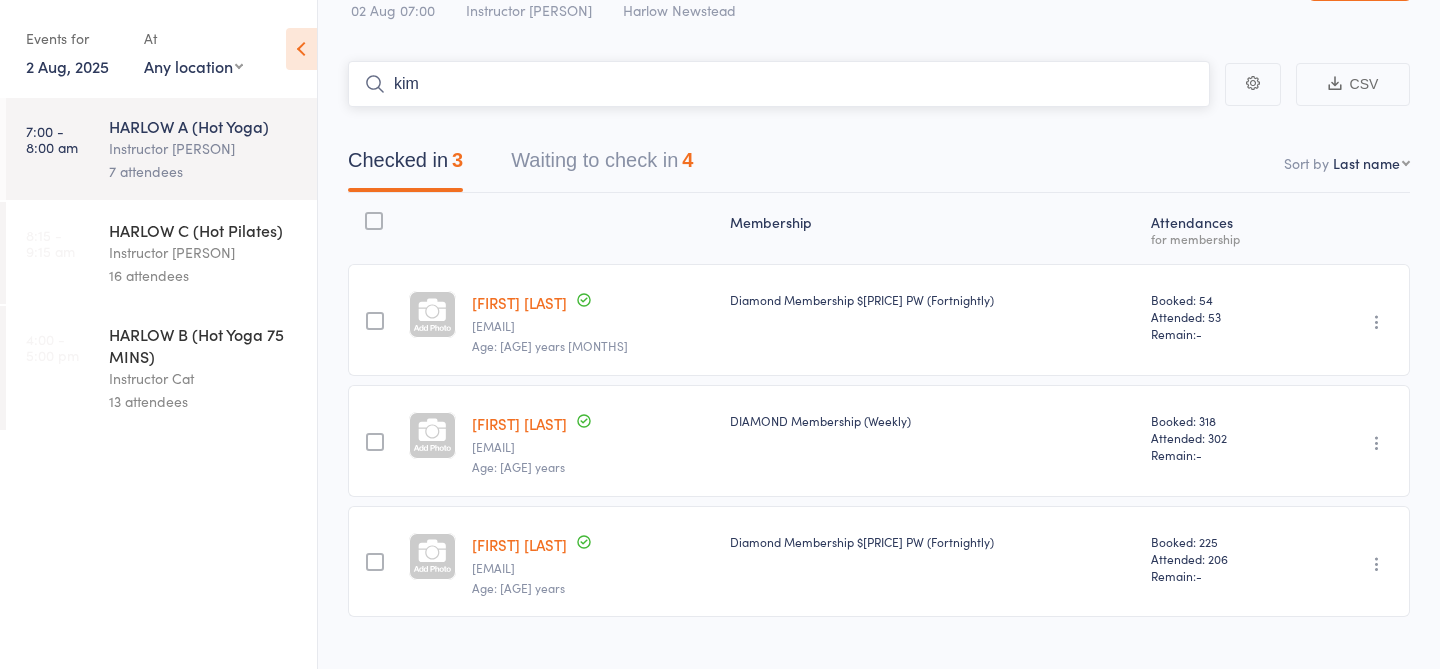 scroll, scrollTop: 0, scrollLeft: 0, axis: both 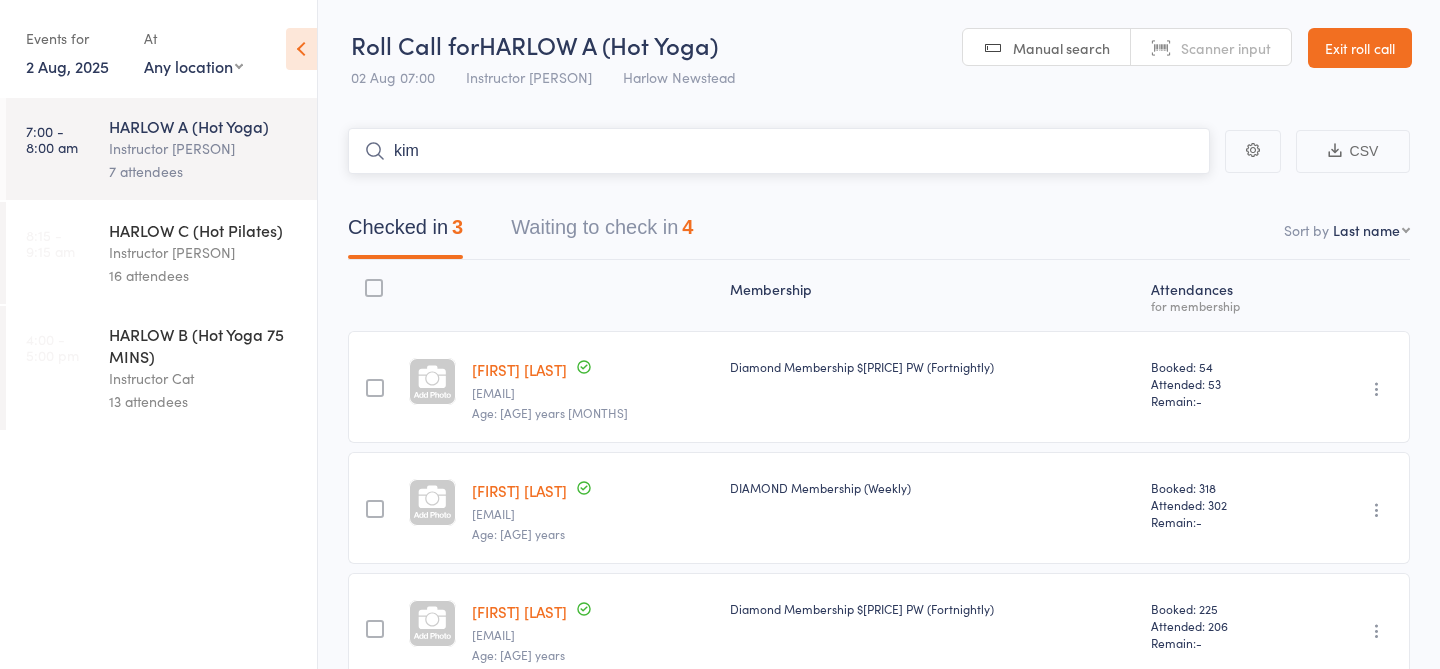 click on "Waiting to check in  4" at bounding box center (602, 232) 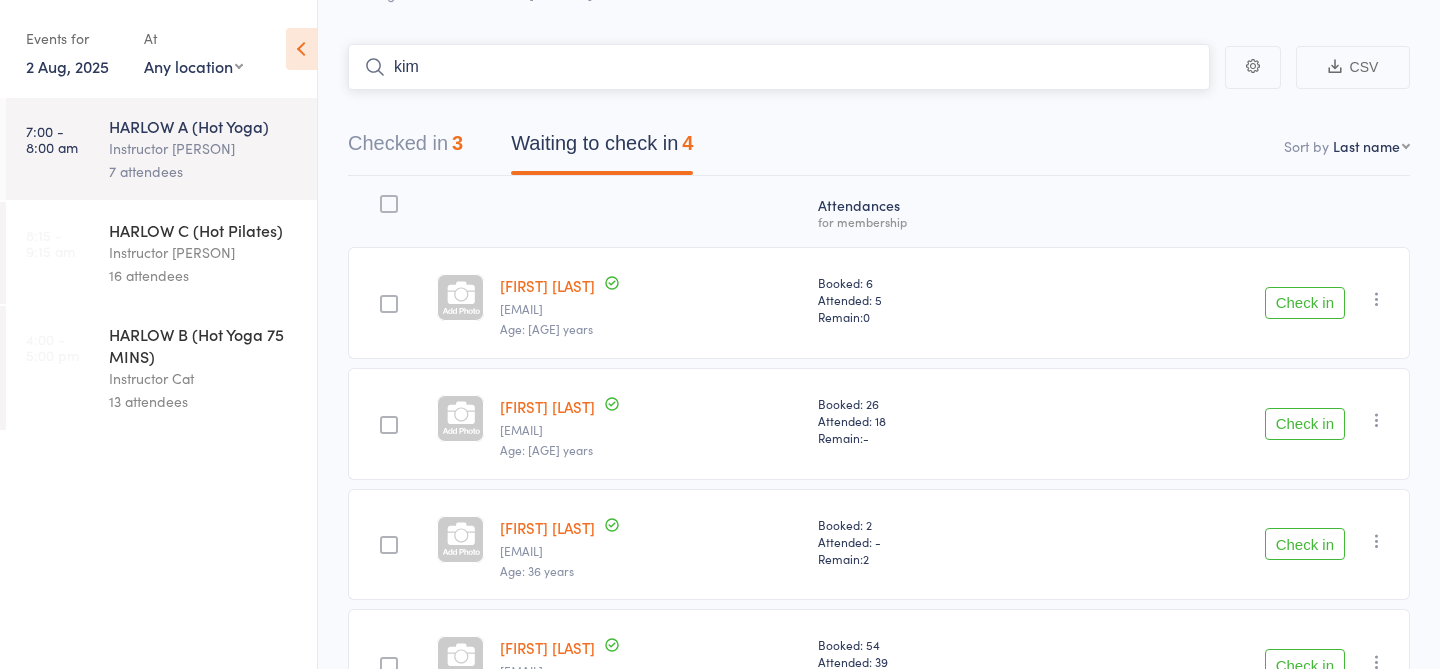scroll, scrollTop: 225, scrollLeft: 0, axis: vertical 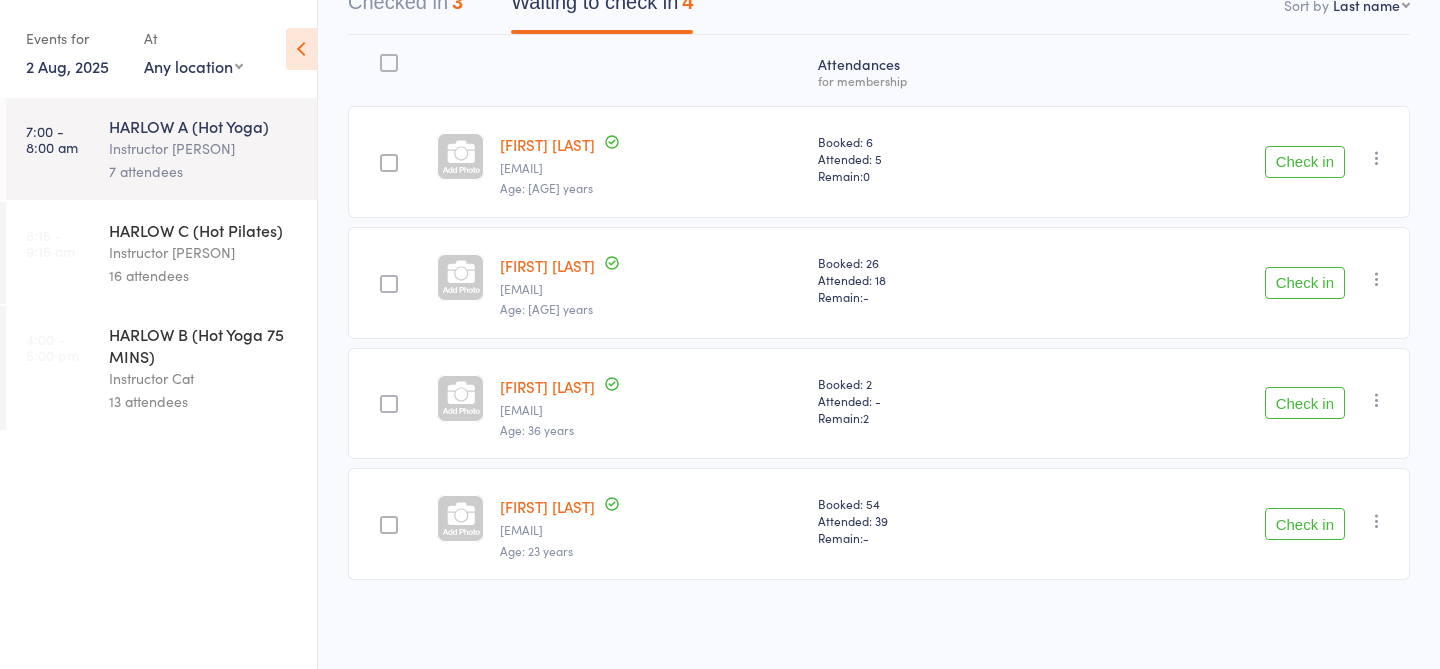 click on "Check in" at bounding box center (1305, 162) 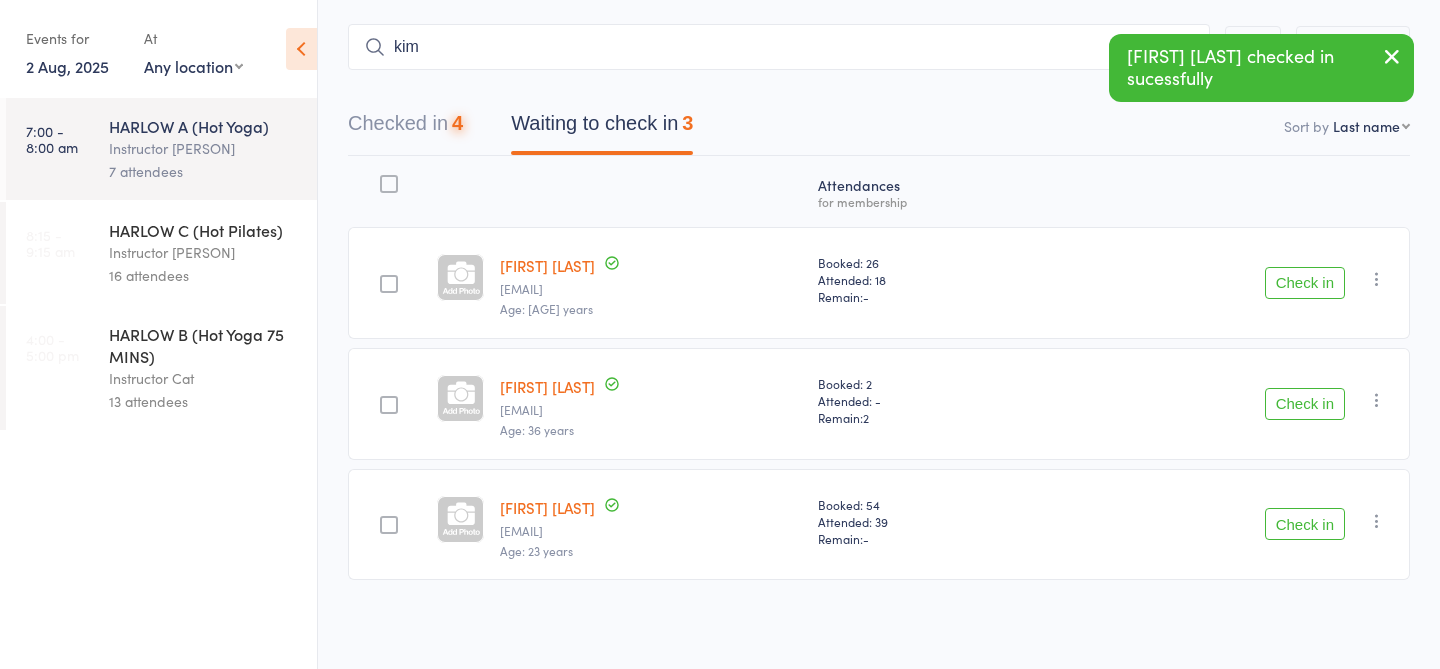 scroll, scrollTop: 104, scrollLeft: 0, axis: vertical 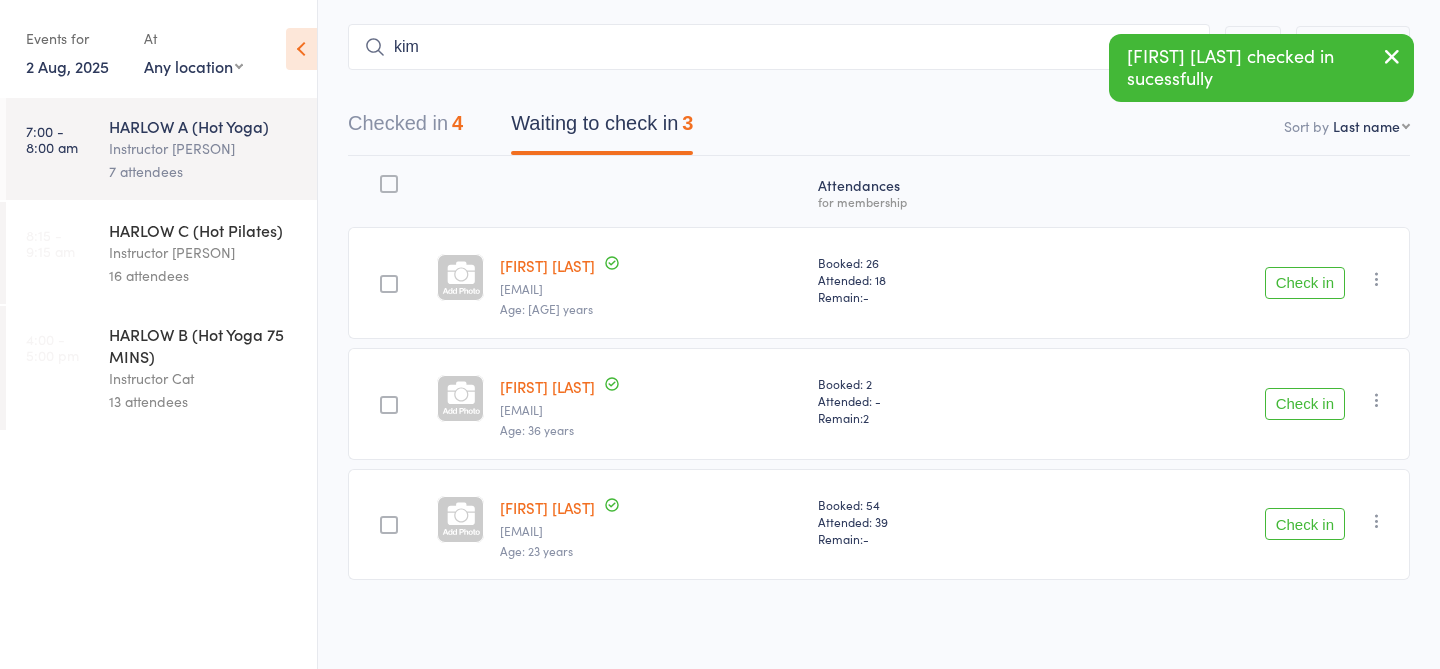 click on "Check in" at bounding box center [1305, 404] 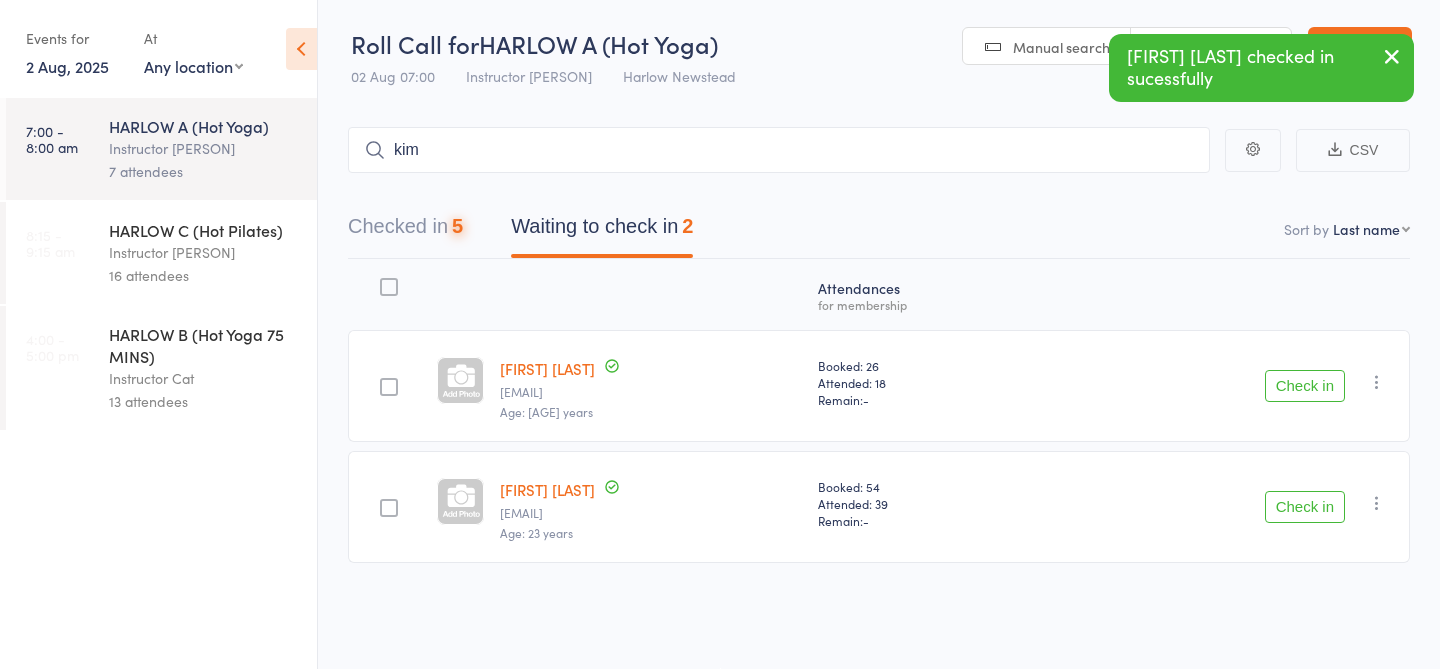 scroll, scrollTop: 1, scrollLeft: 0, axis: vertical 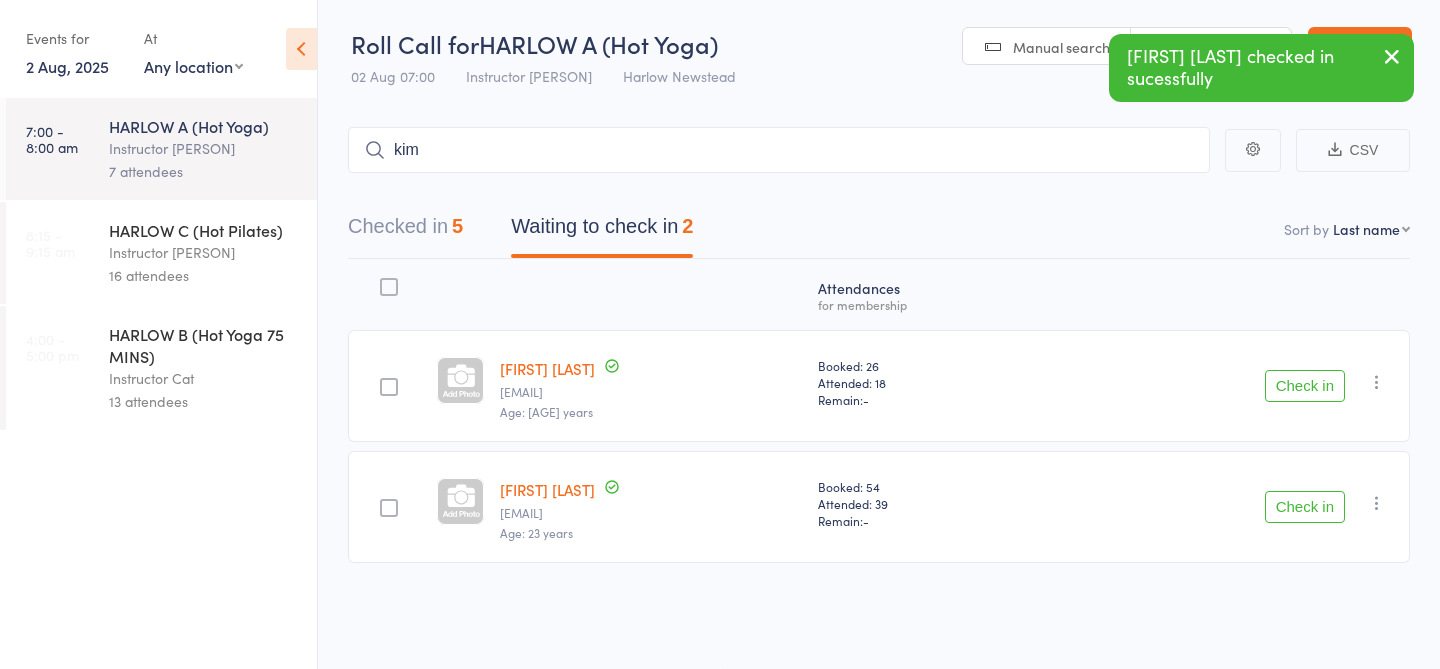 click on "Checked in  5" at bounding box center (405, 231) 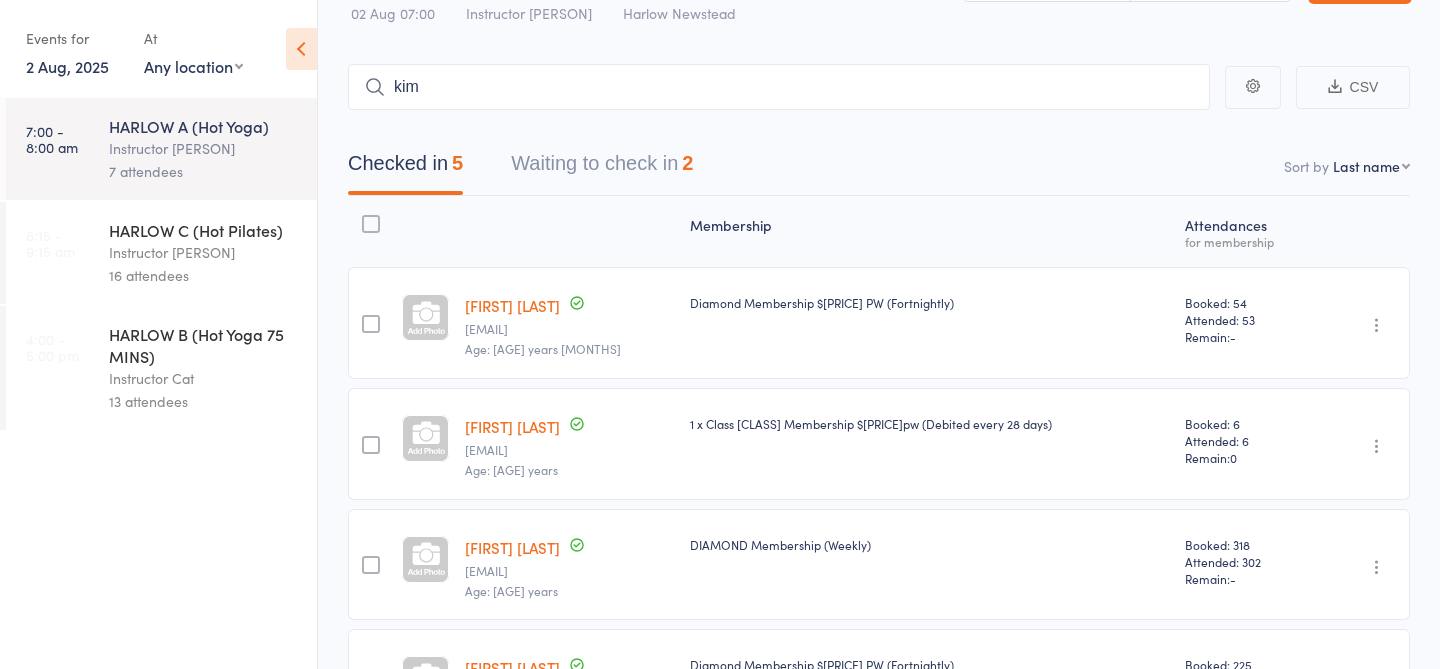 scroll, scrollTop: 0, scrollLeft: 0, axis: both 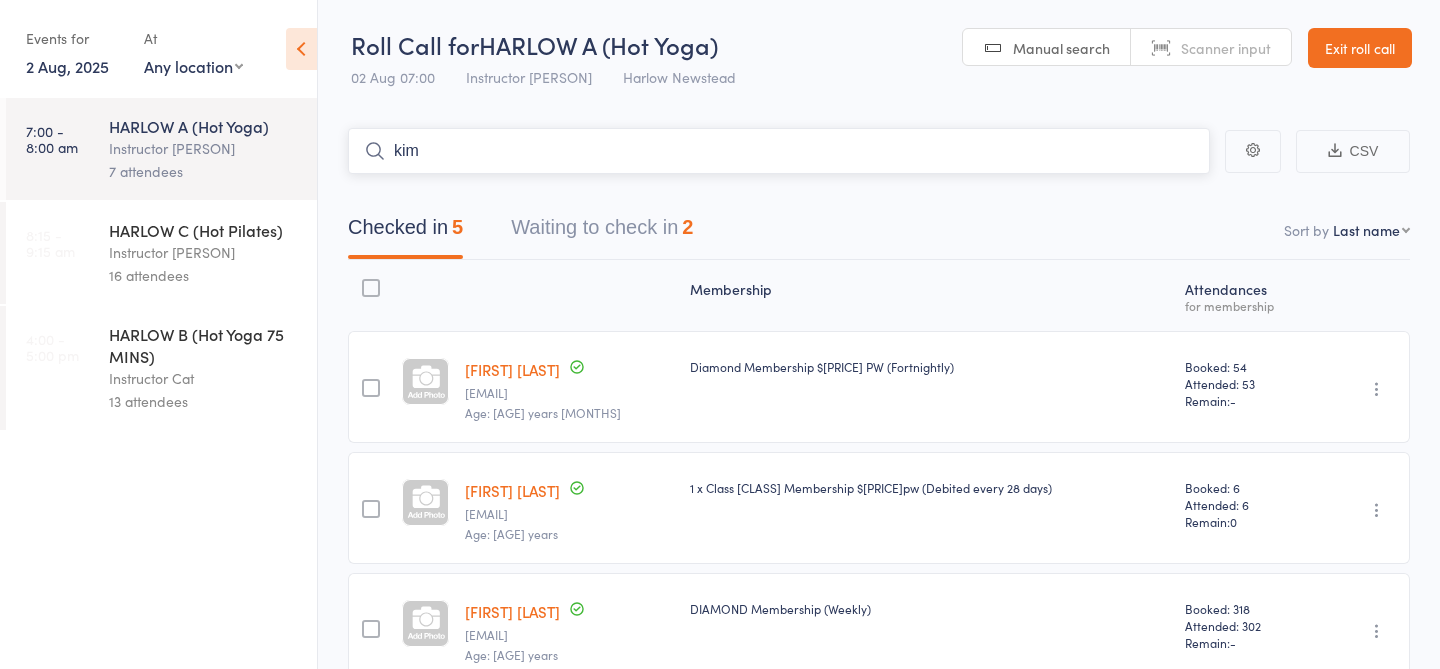 click on "kim" at bounding box center [779, 151] 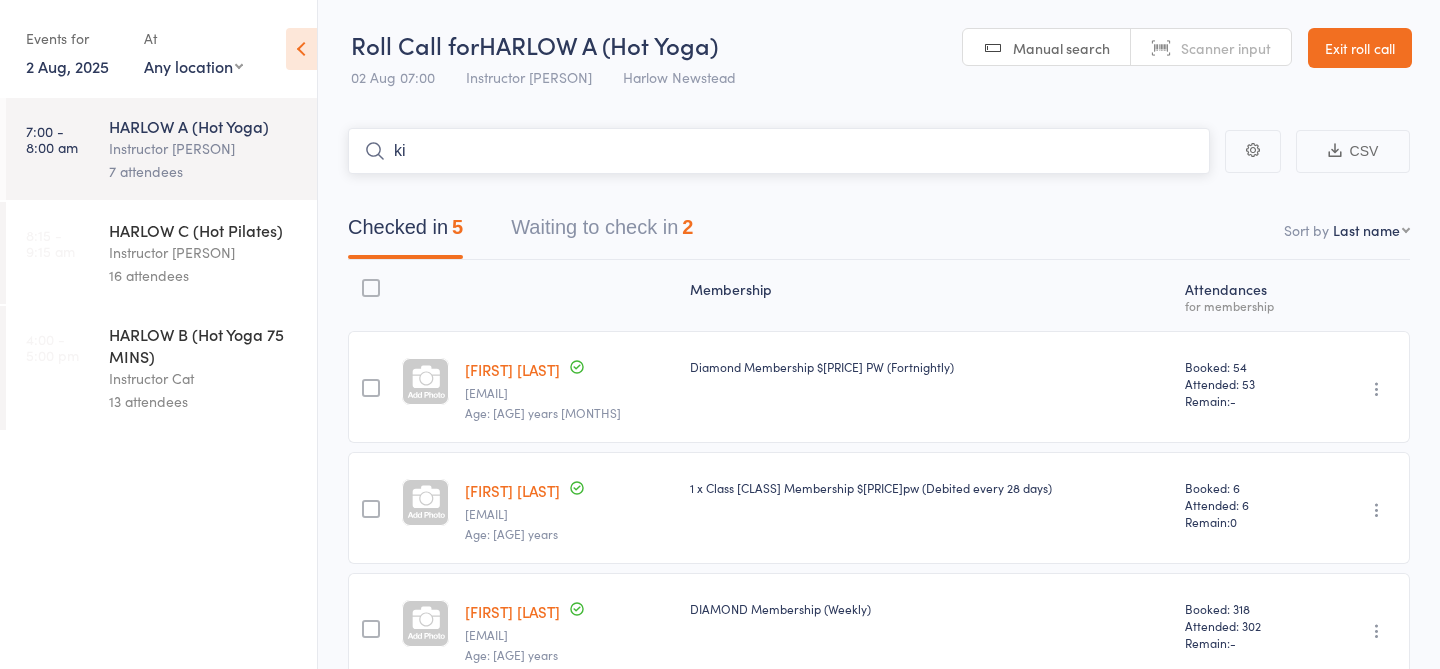 type on "k" 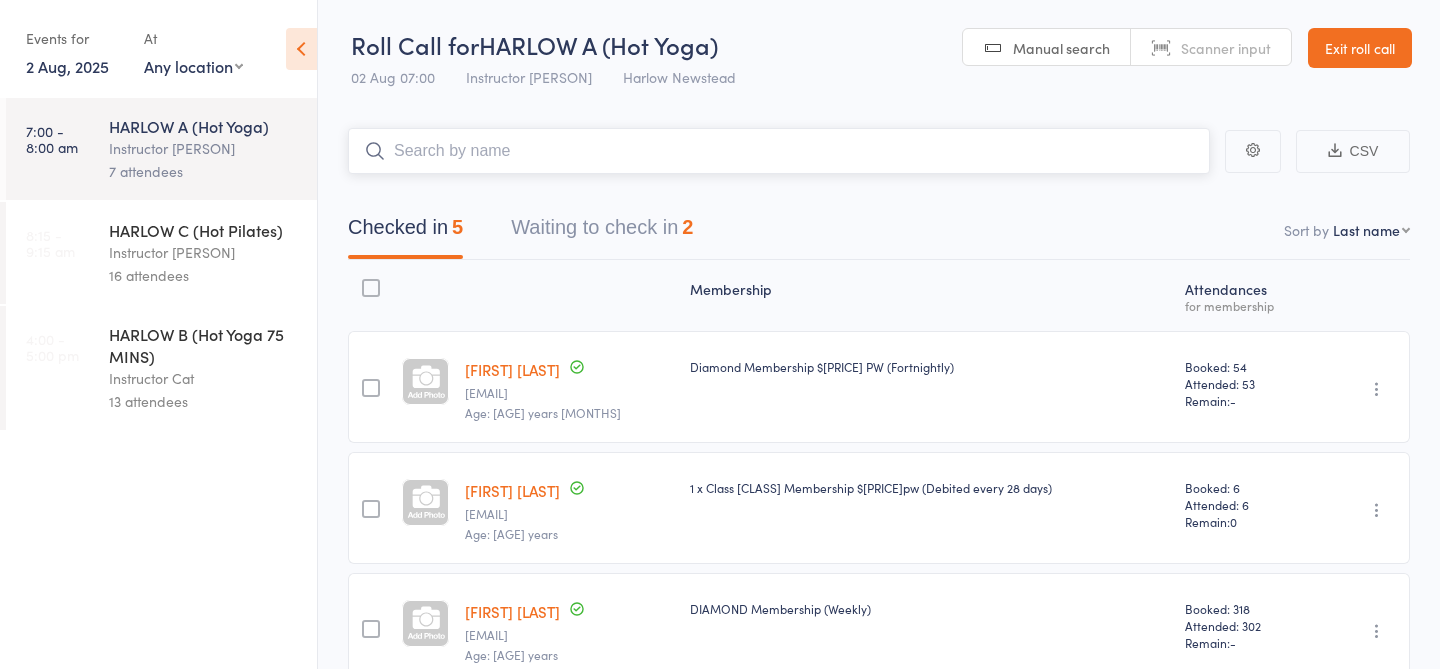 click on "Waiting to check in  2" at bounding box center (602, 232) 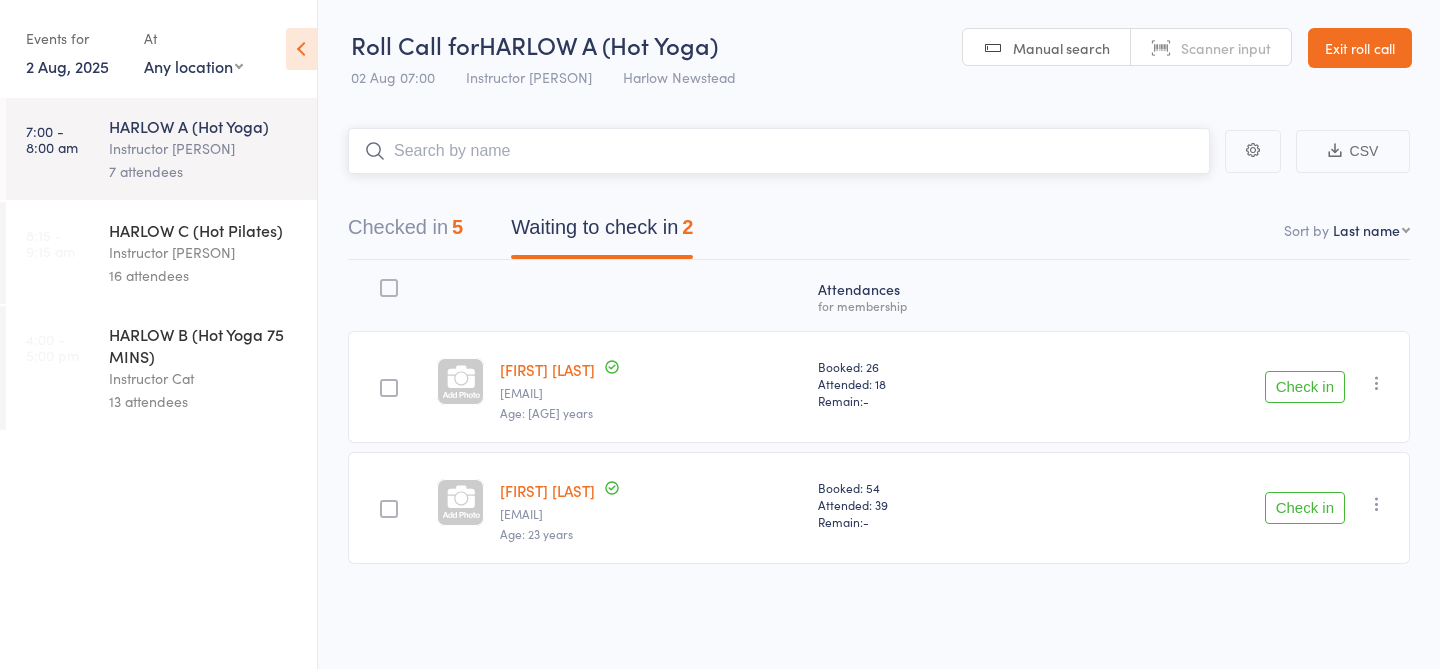 click on "Checked in  5" at bounding box center (405, 232) 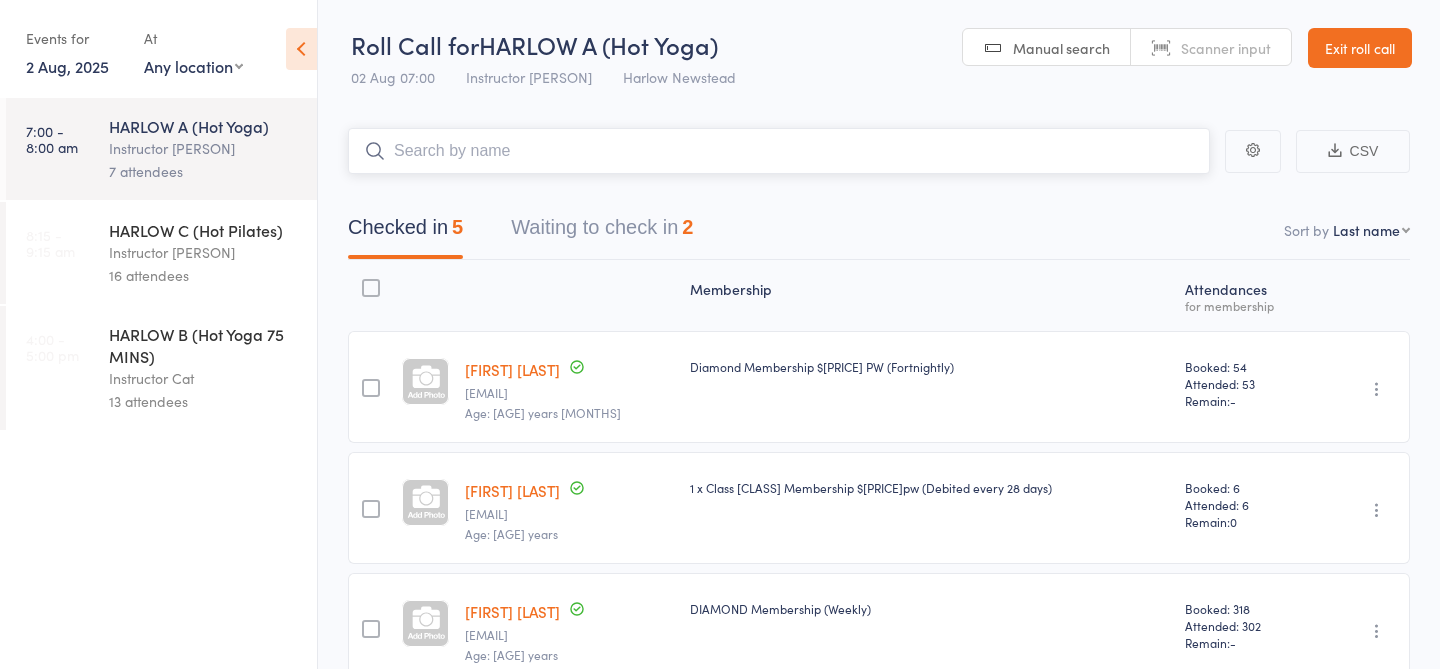 click on "Waiting to check in  2" at bounding box center (602, 232) 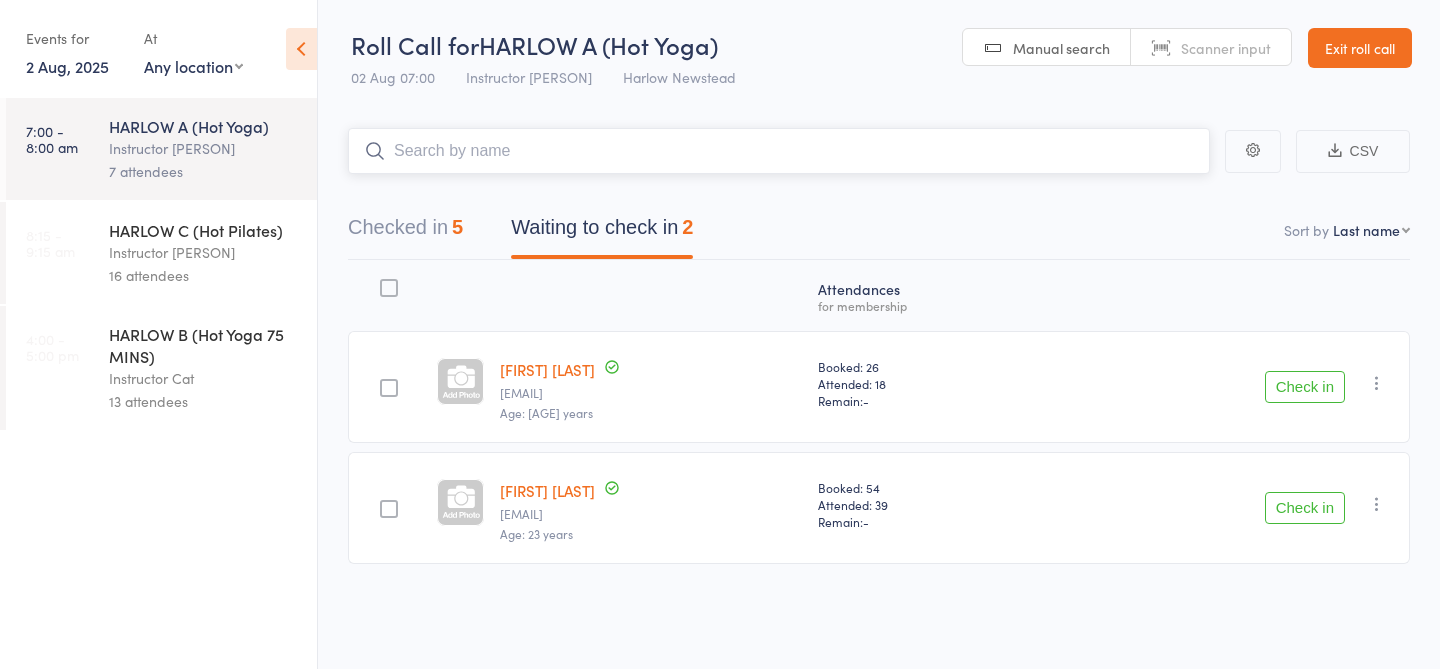 click on "Checked in  5" at bounding box center (405, 232) 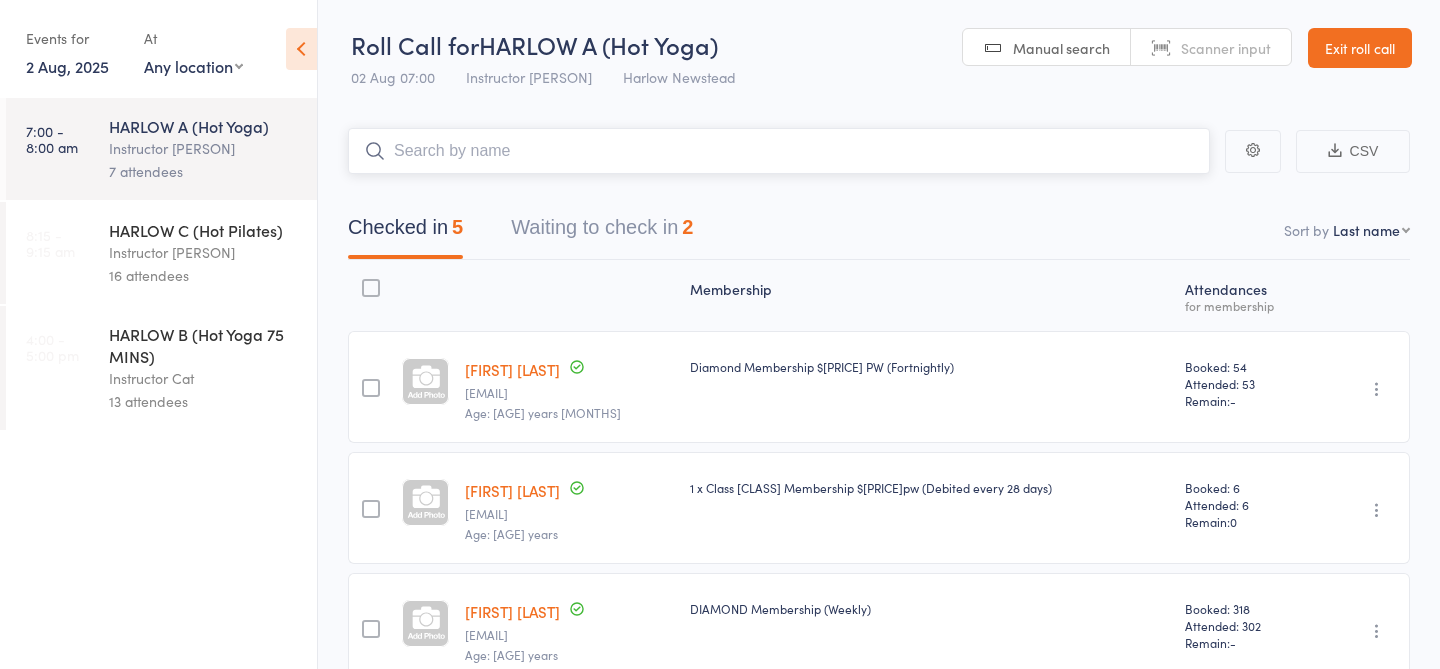 type 